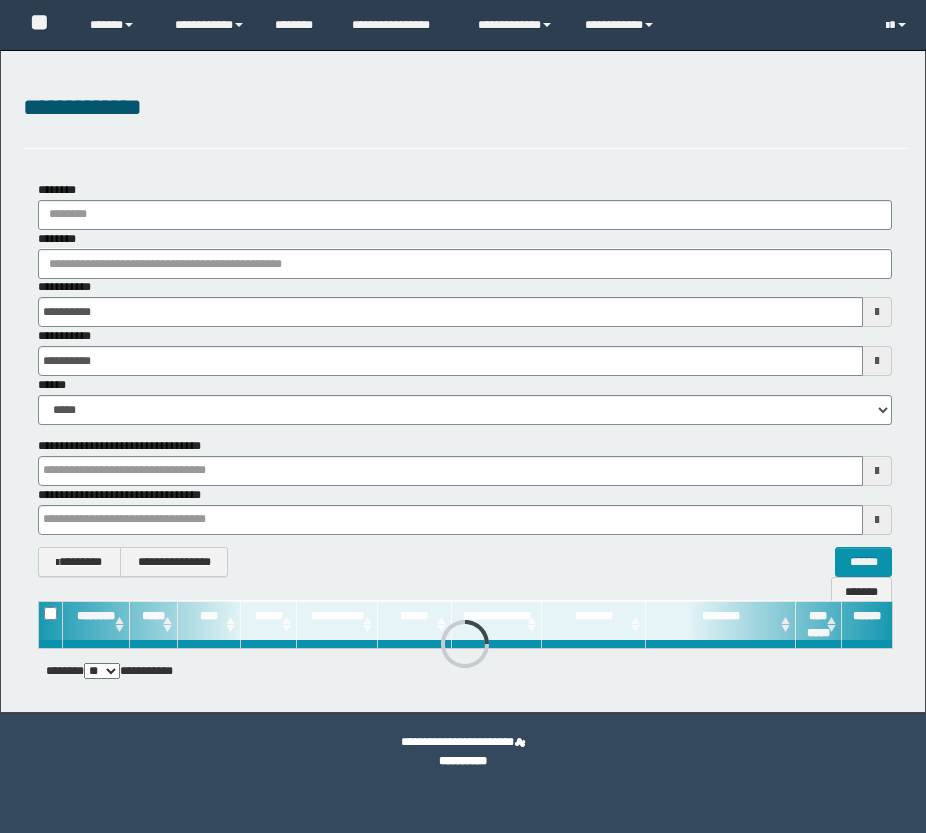 scroll, scrollTop: 0, scrollLeft: 0, axis: both 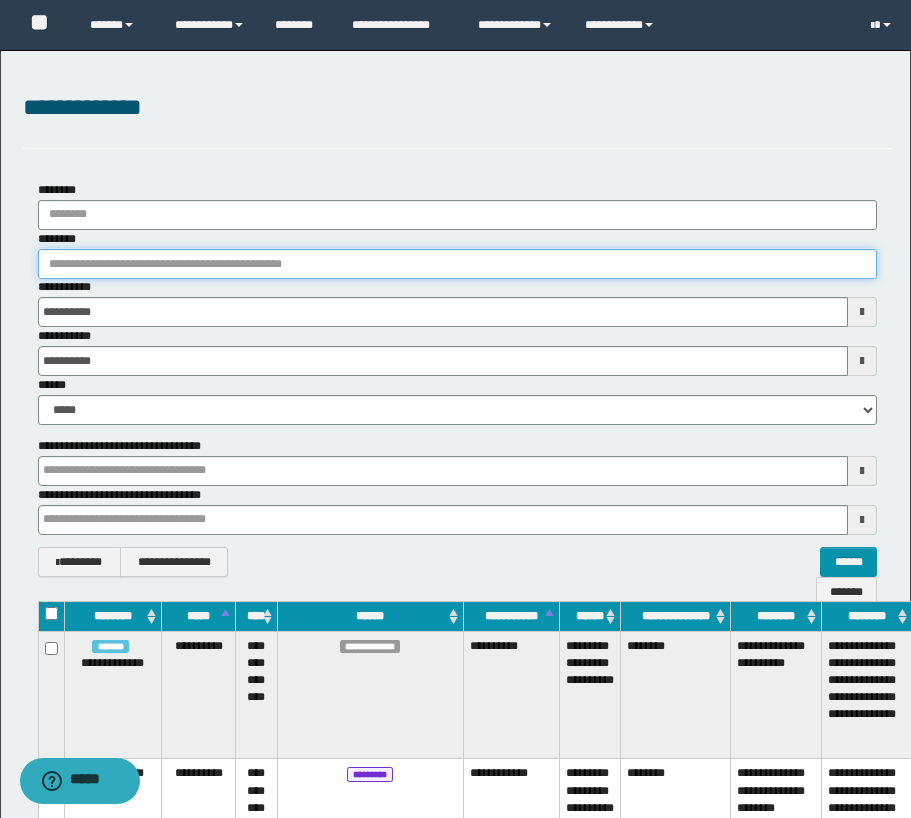 click on "********" at bounding box center (457, 264) 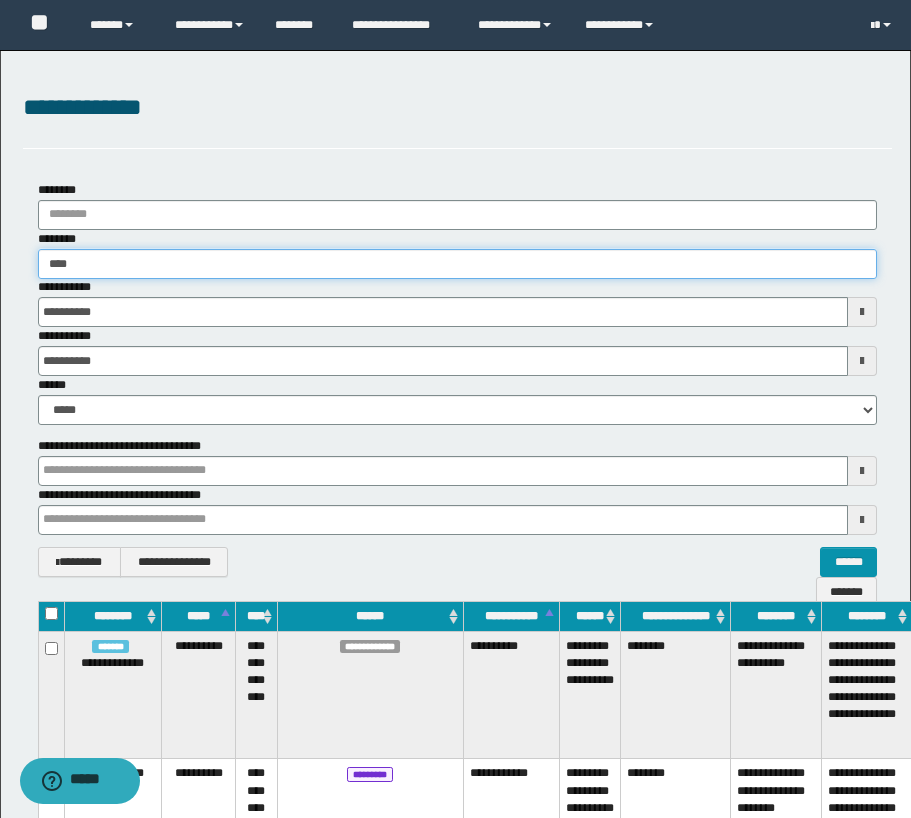type on "****" 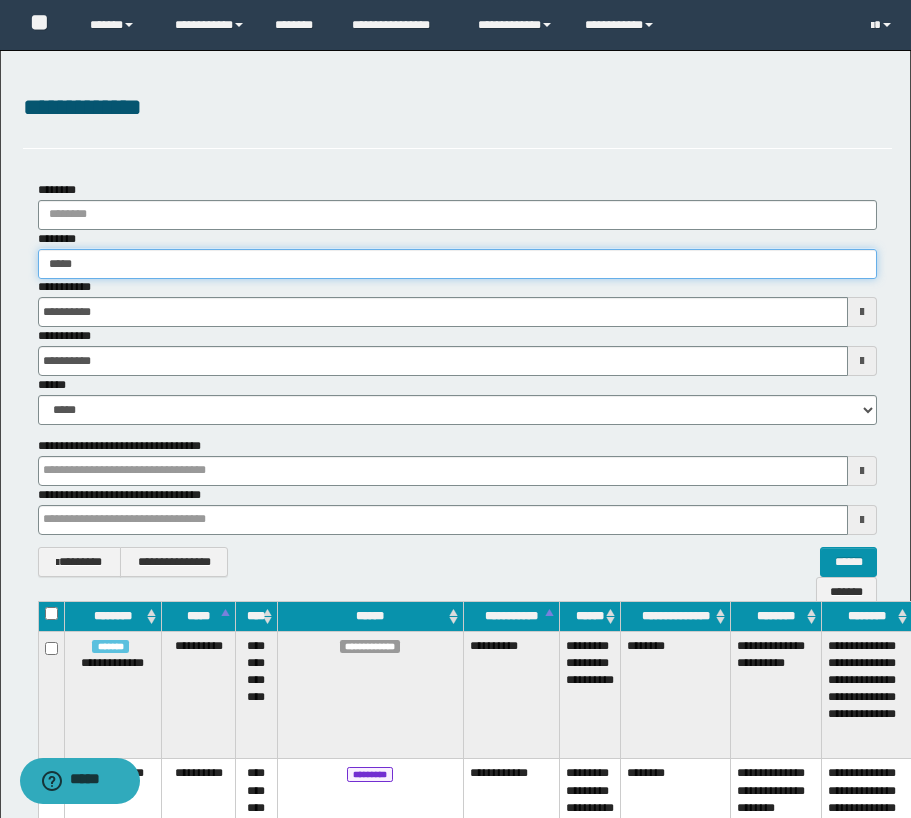 type on "****" 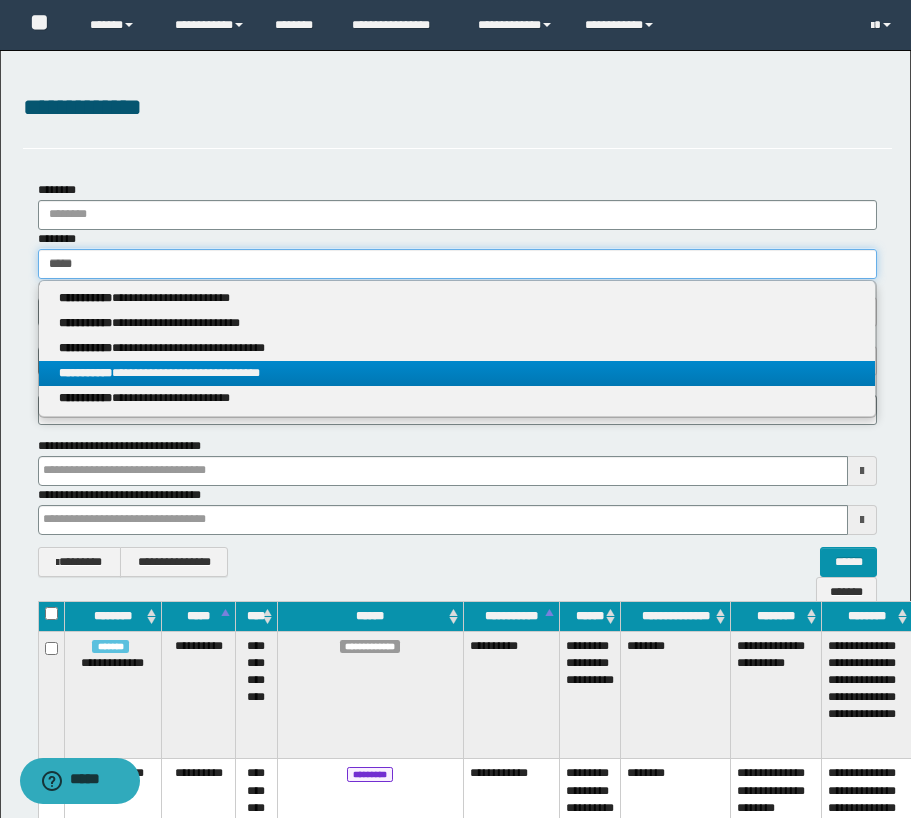 type on "****" 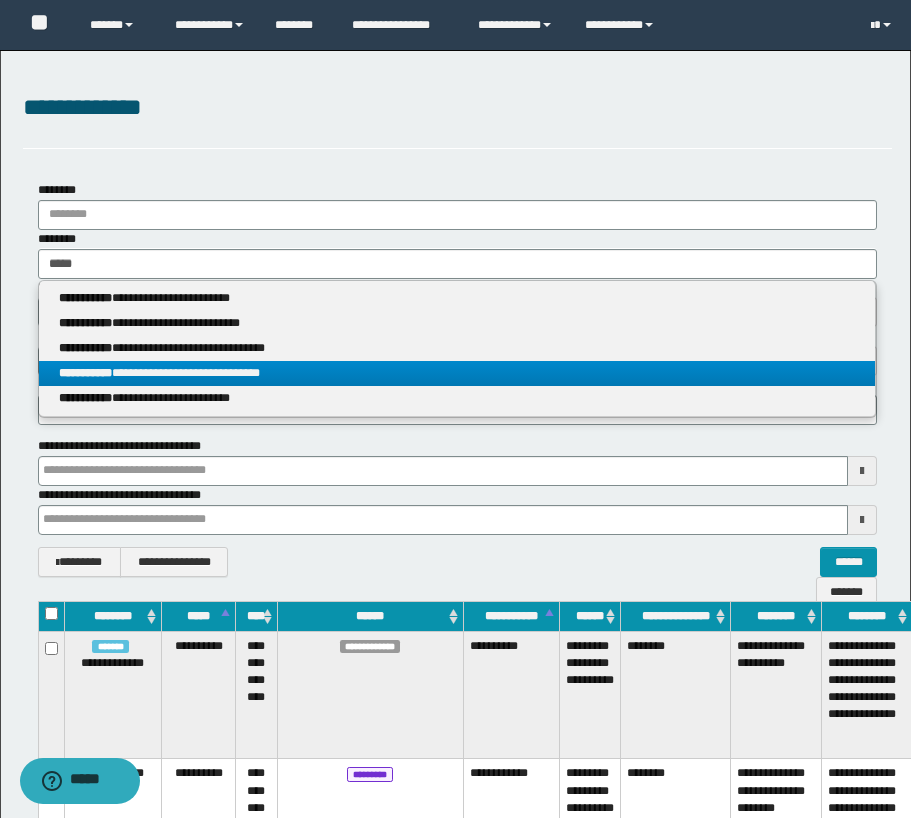 click on "**********" at bounding box center (457, 373) 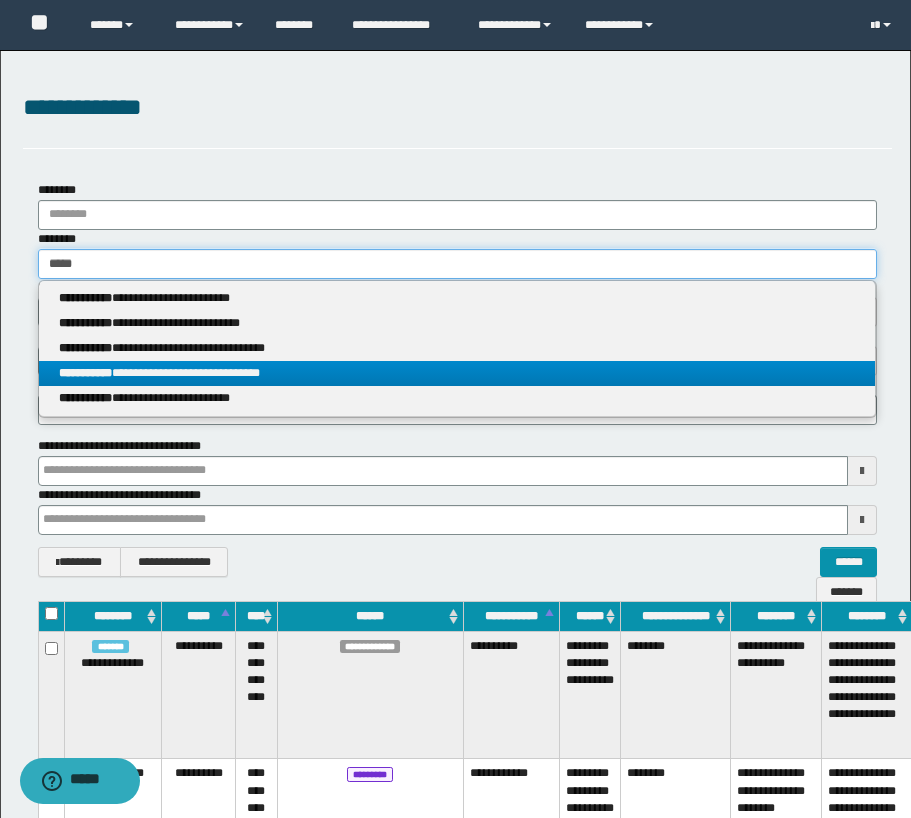 type 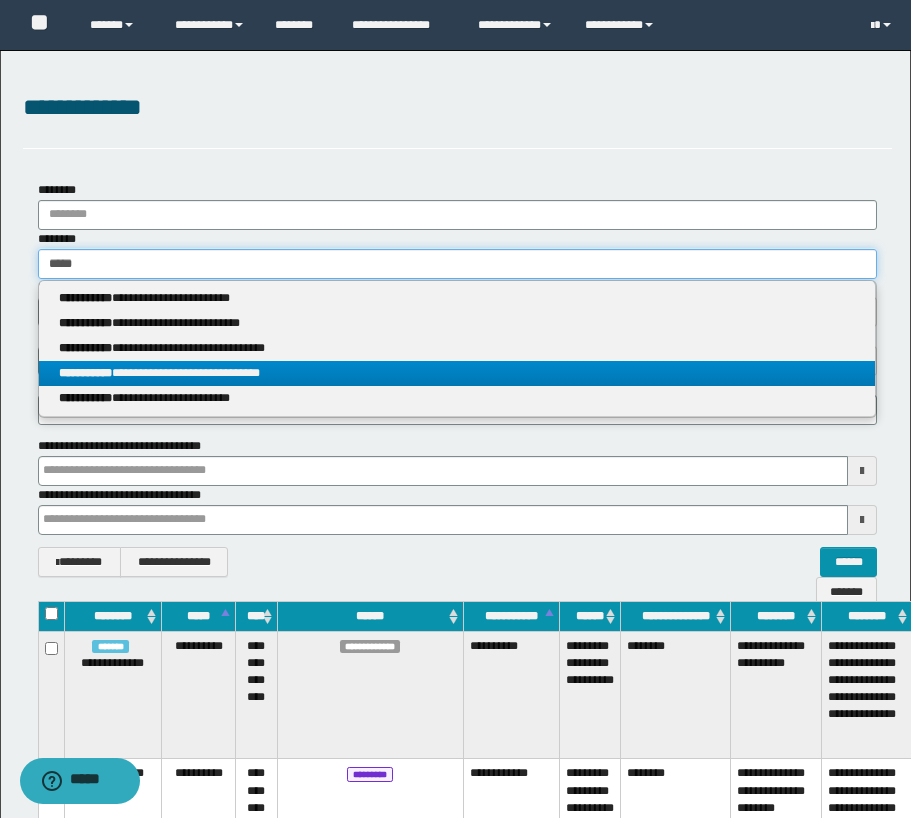 type on "**********" 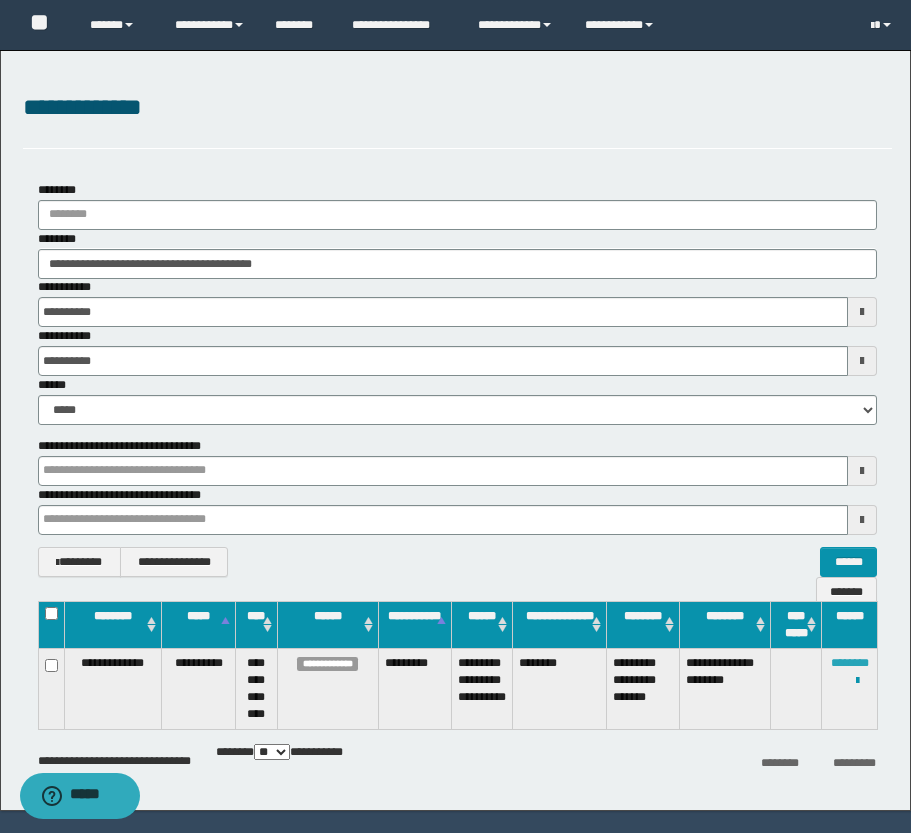 click on "********" at bounding box center [850, 663] 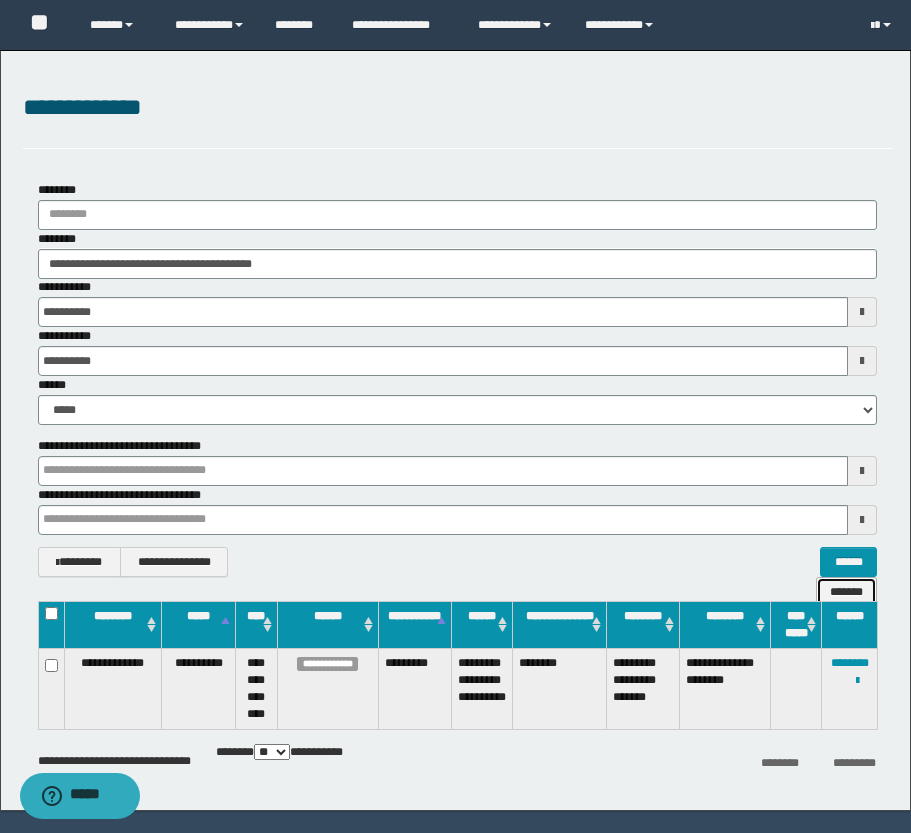 click on "*******" at bounding box center [846, 592] 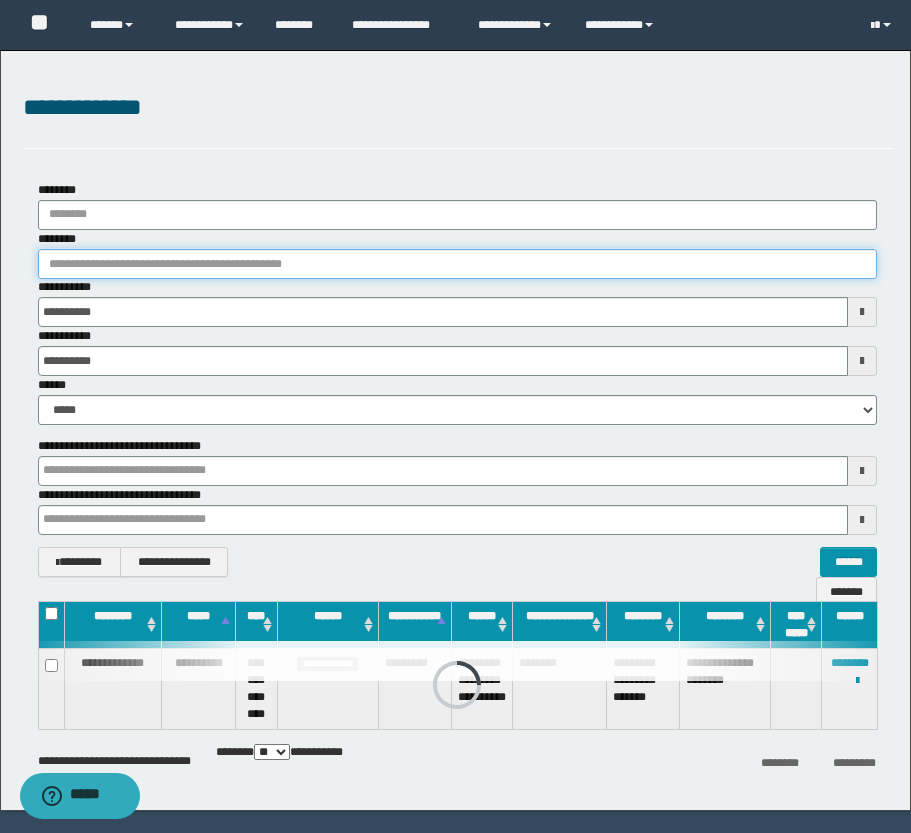 click on "********" at bounding box center (457, 264) 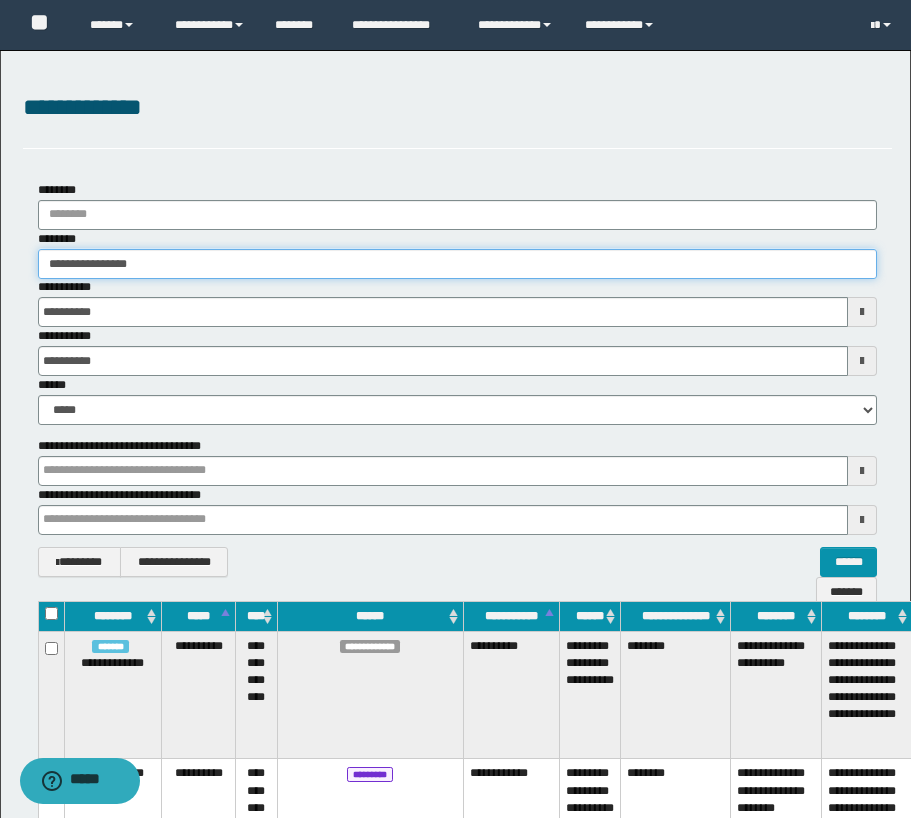 type on "**********" 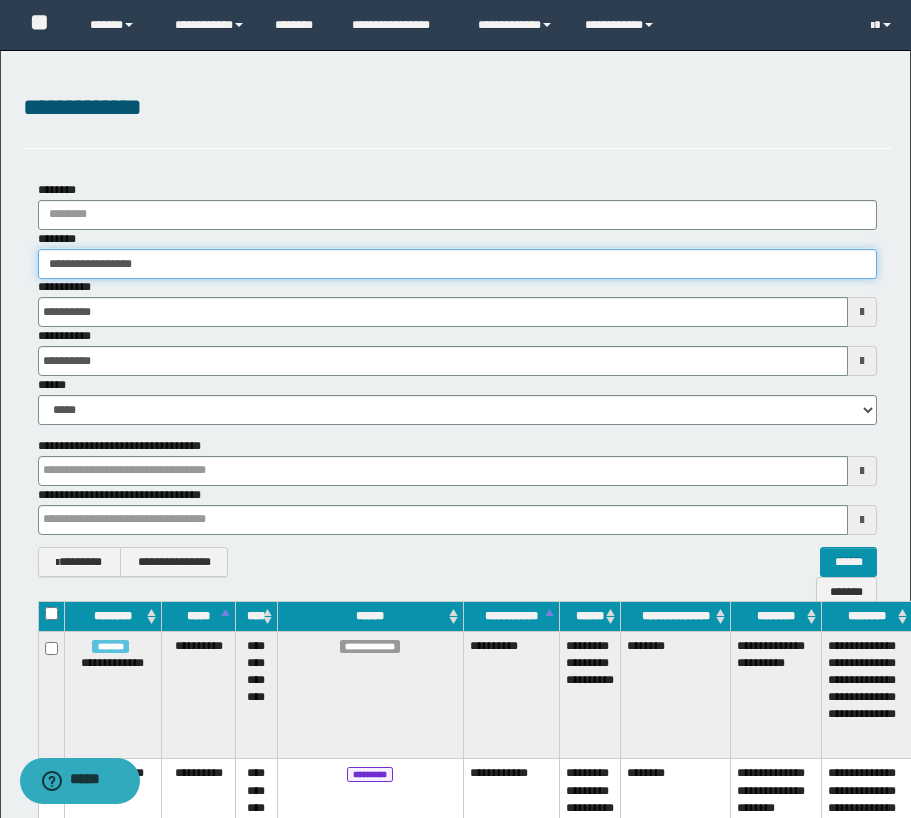 type on "**********" 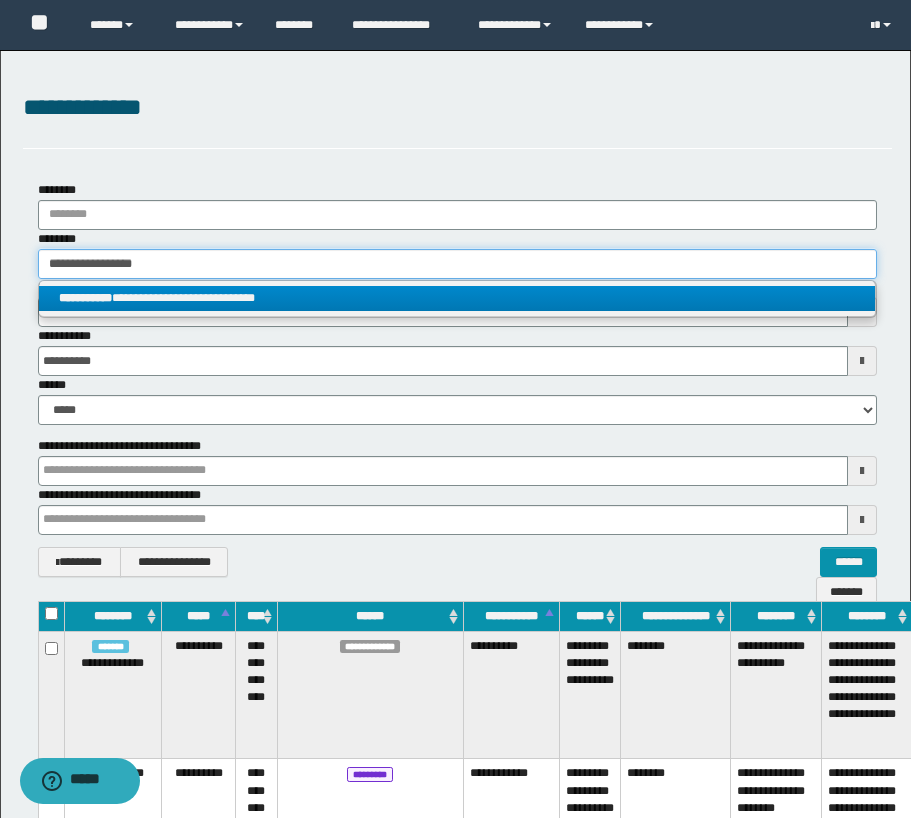 type on "**********" 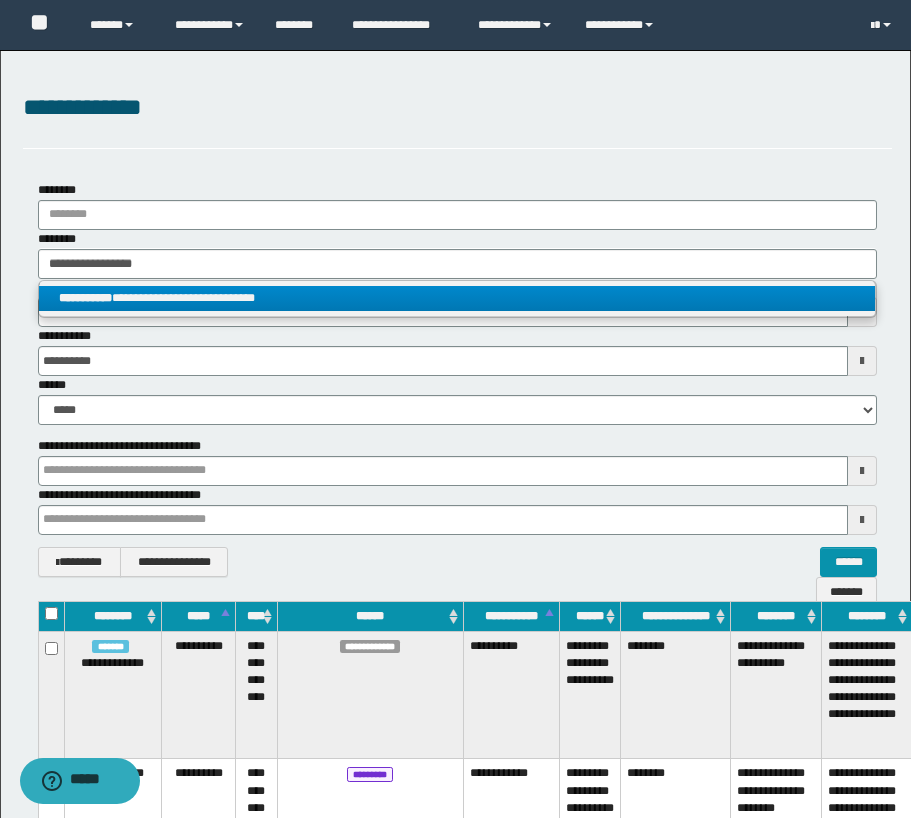 click on "**********" at bounding box center (457, 298) 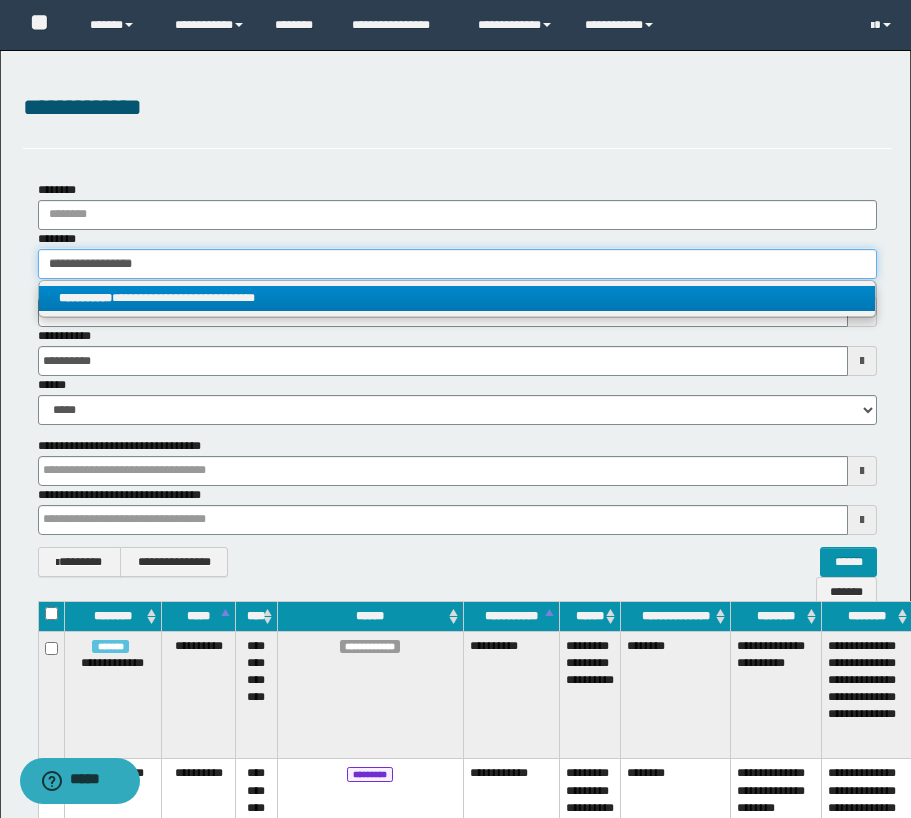 type 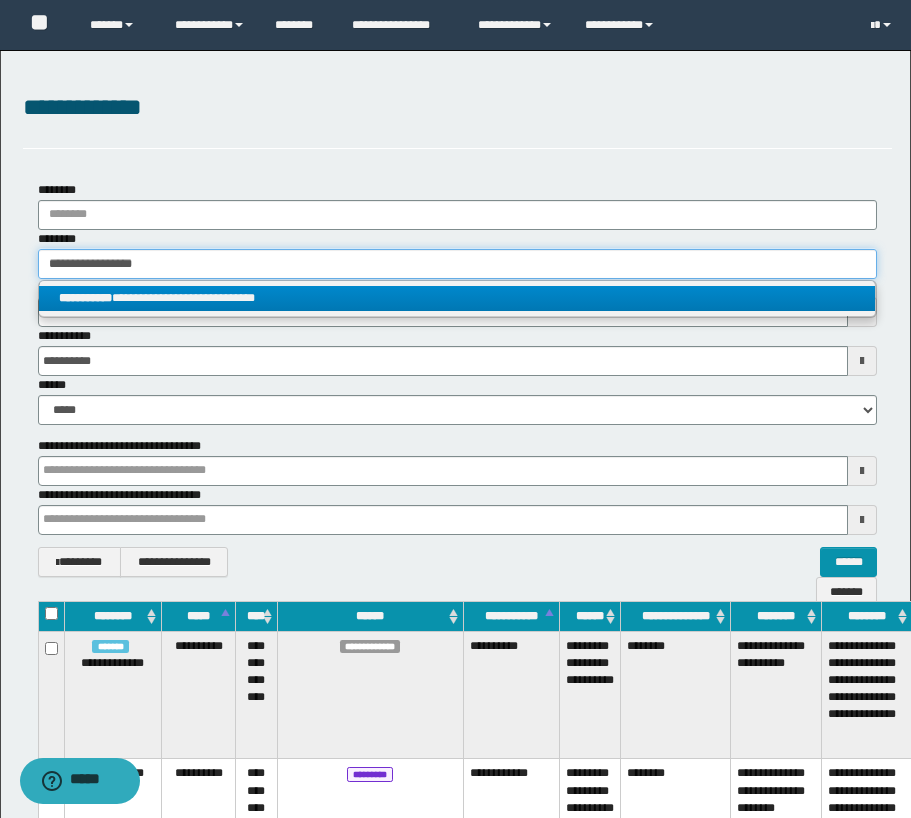 type on "**********" 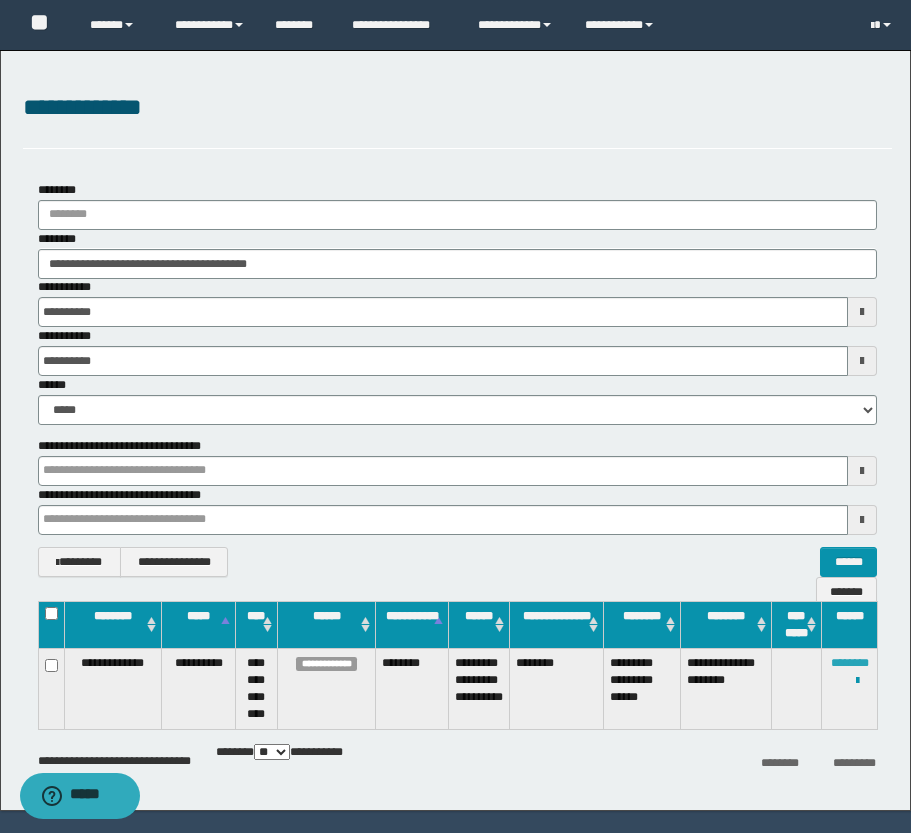 click on "********" at bounding box center [850, 663] 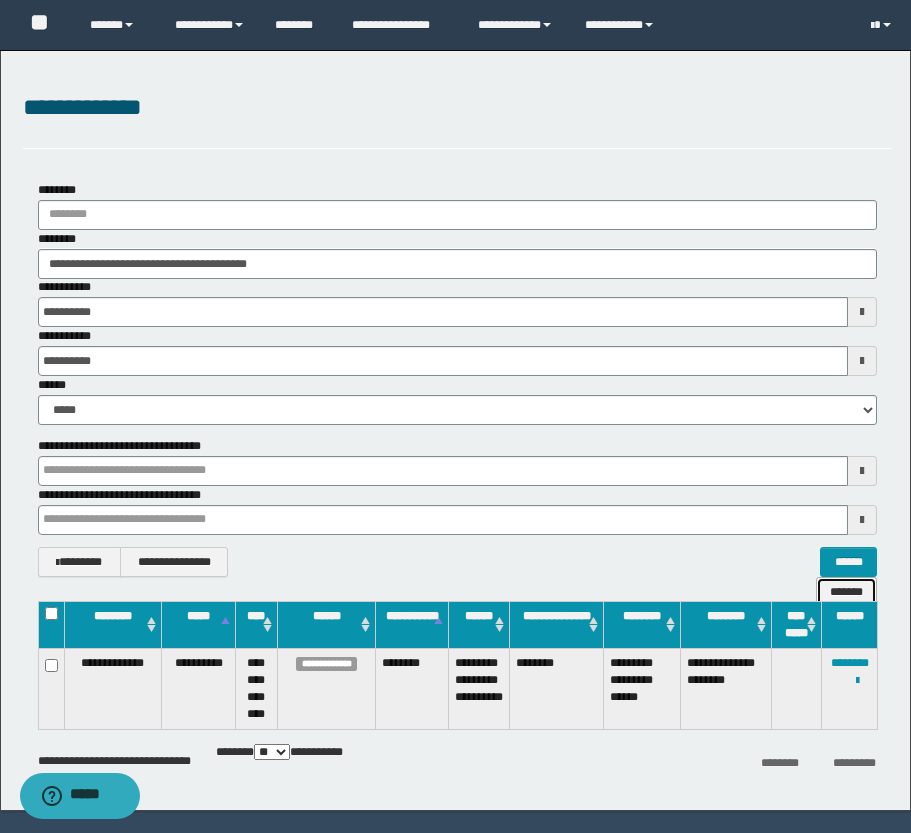 click on "*******" at bounding box center [846, 592] 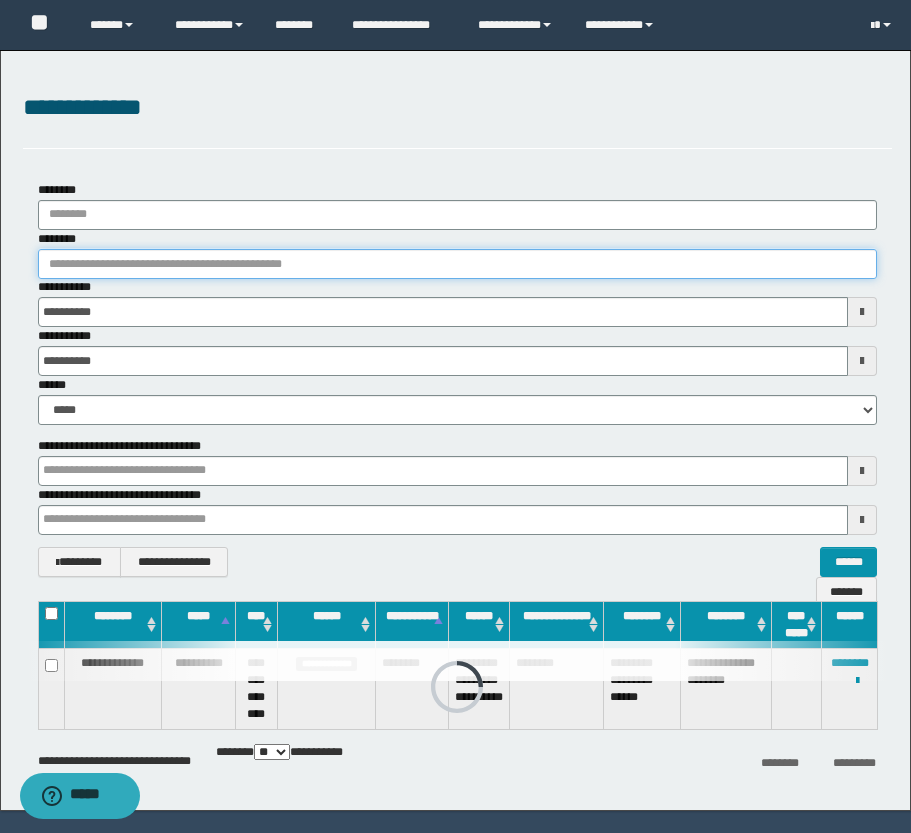 click on "********" at bounding box center (457, 264) 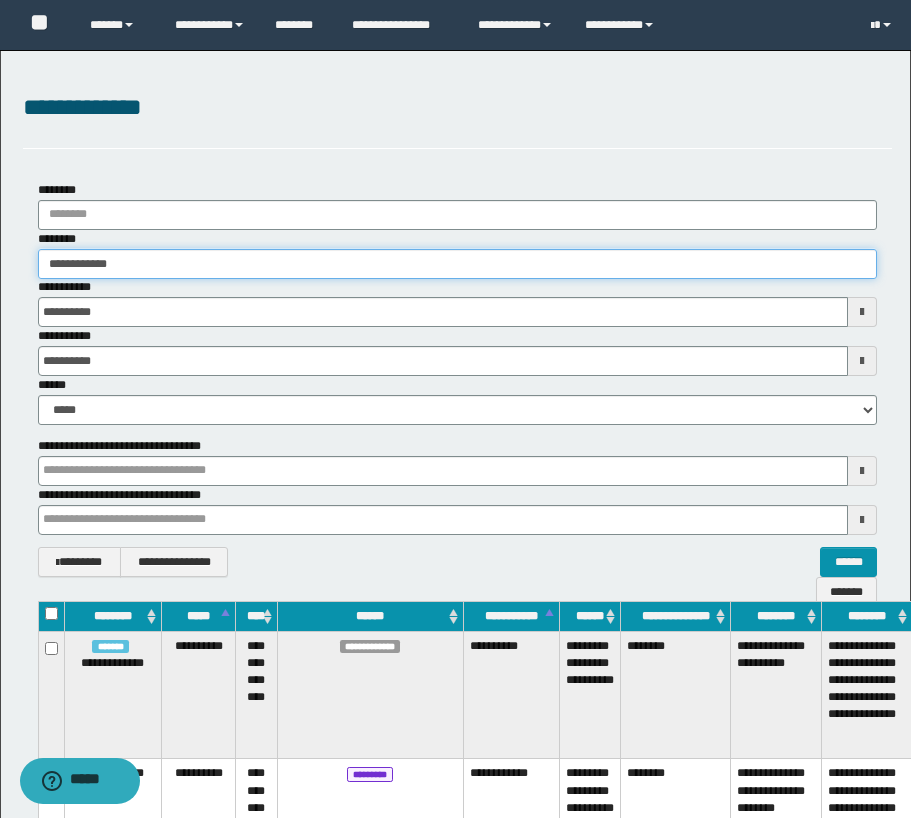 type on "**********" 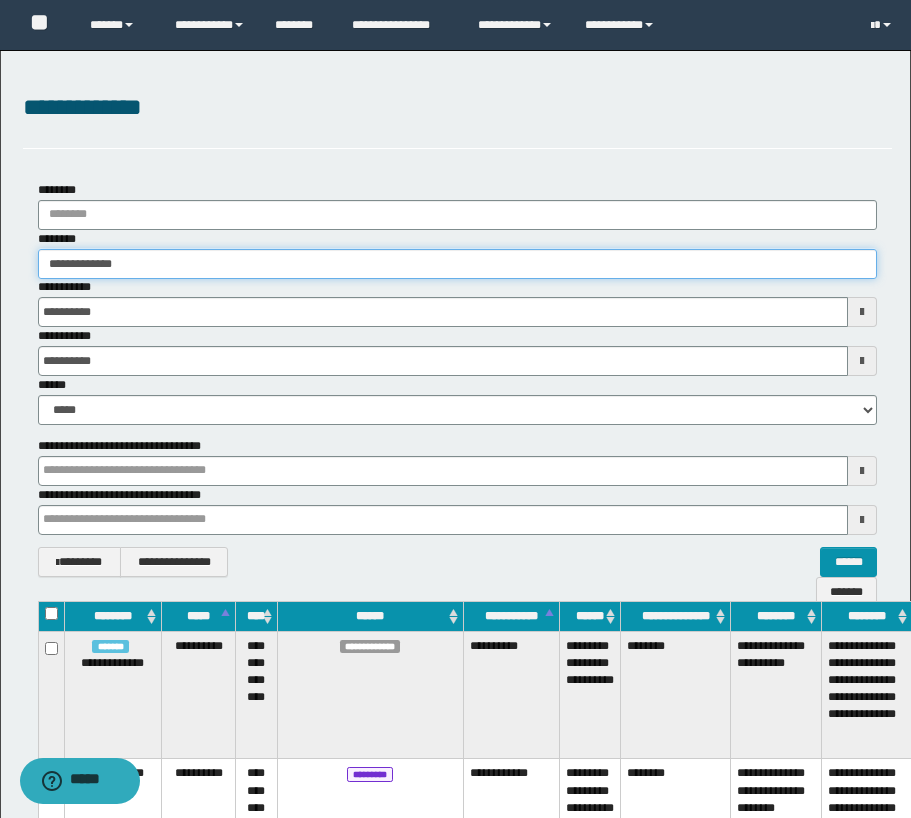 type on "**********" 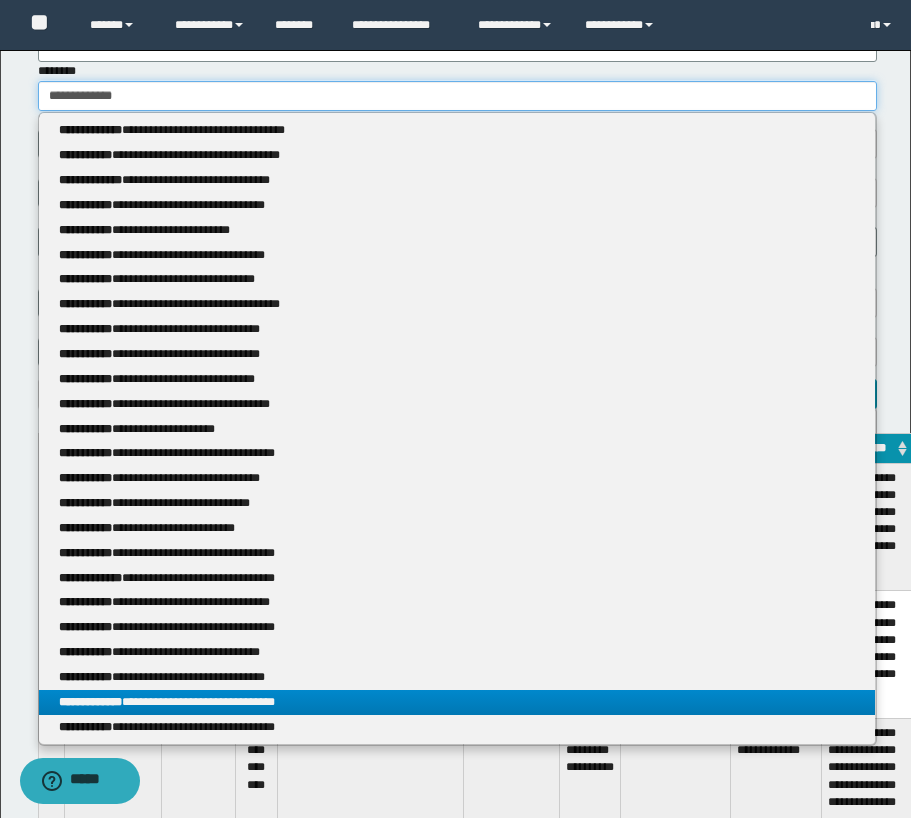 scroll, scrollTop: 100, scrollLeft: 0, axis: vertical 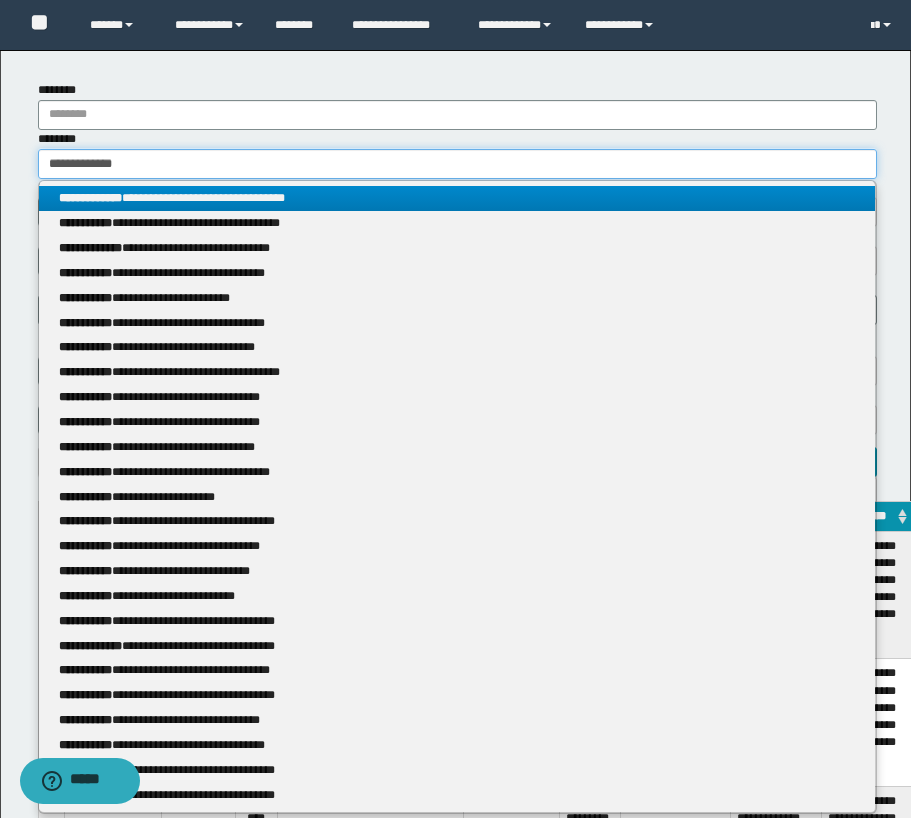 type 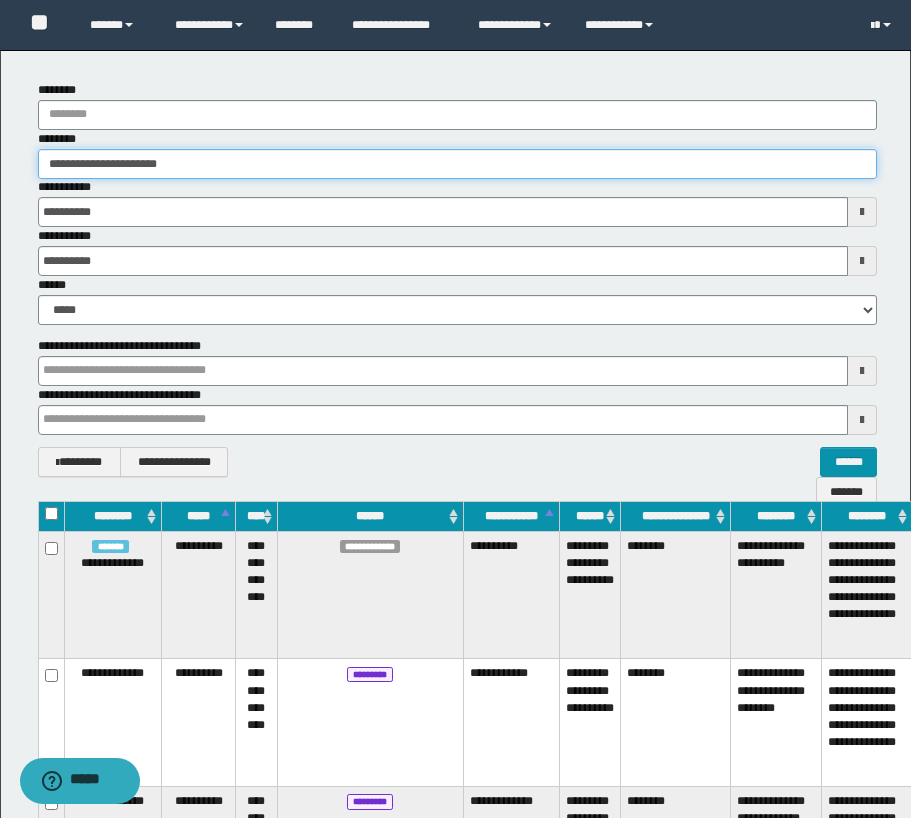 type on "**********" 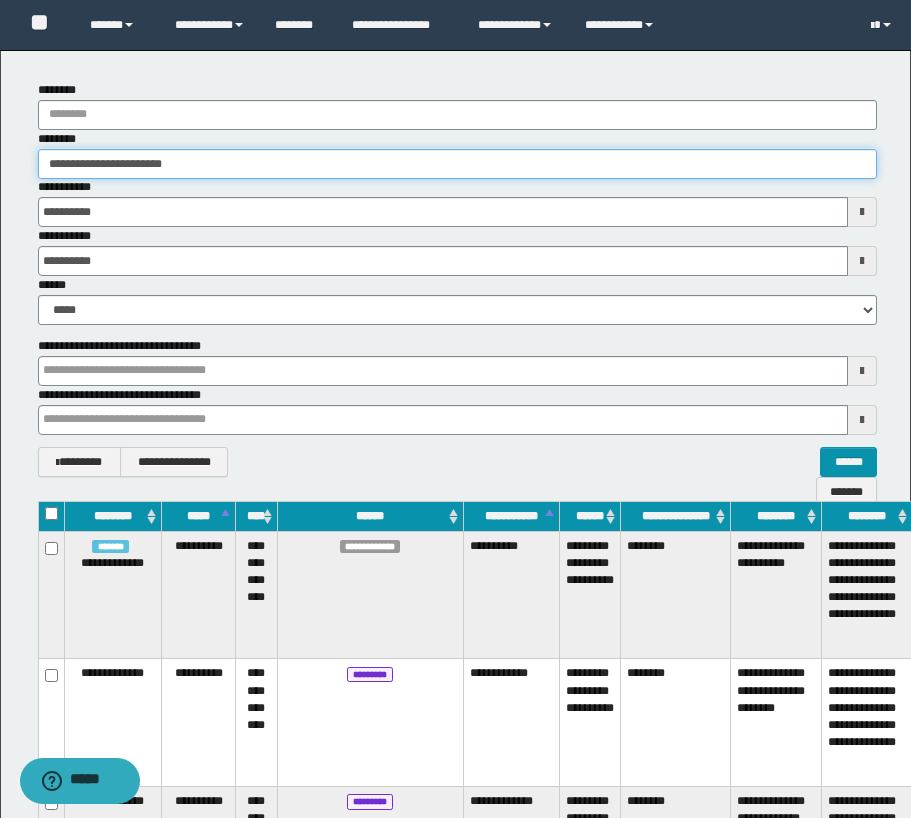 type on "**********" 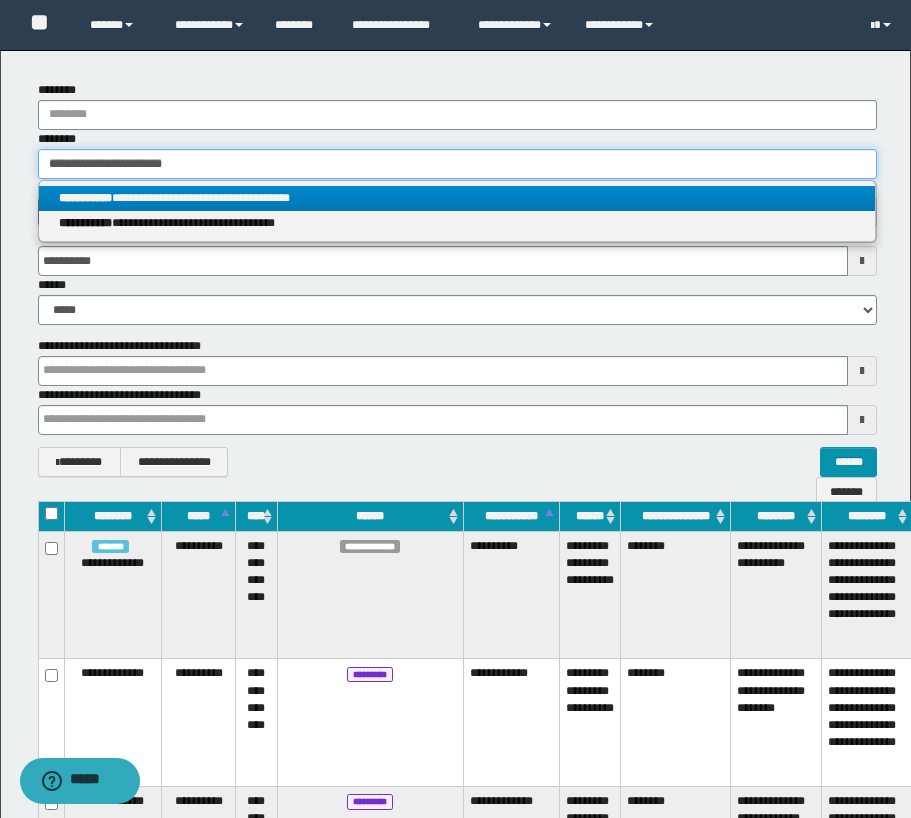type on "**********" 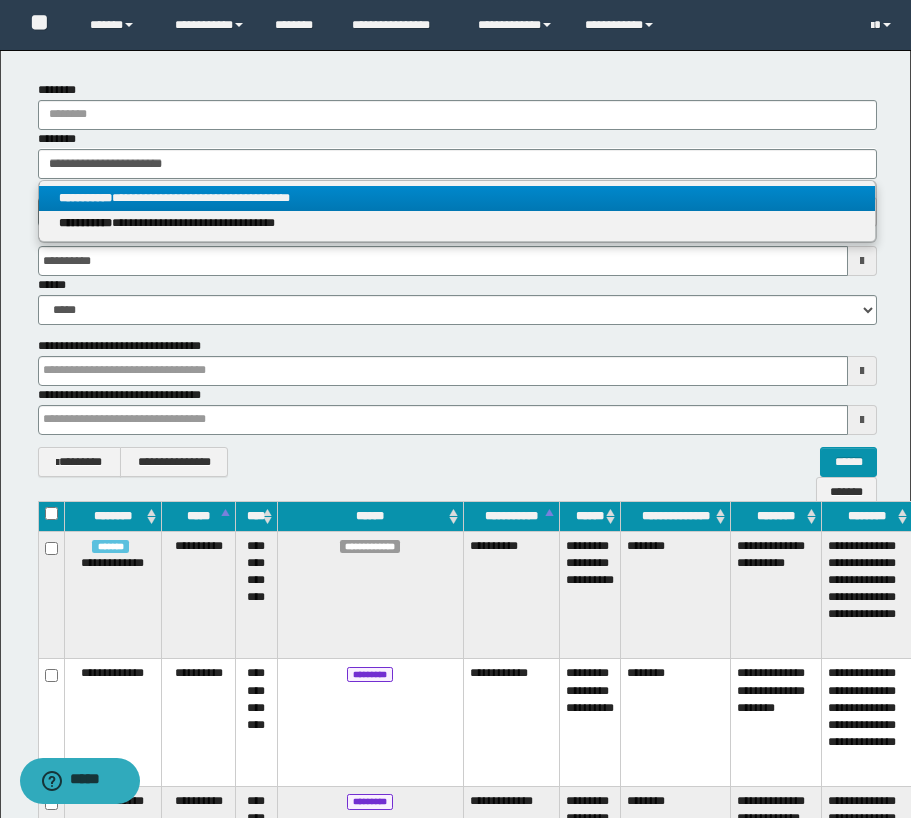 click on "**********" at bounding box center [457, 198] 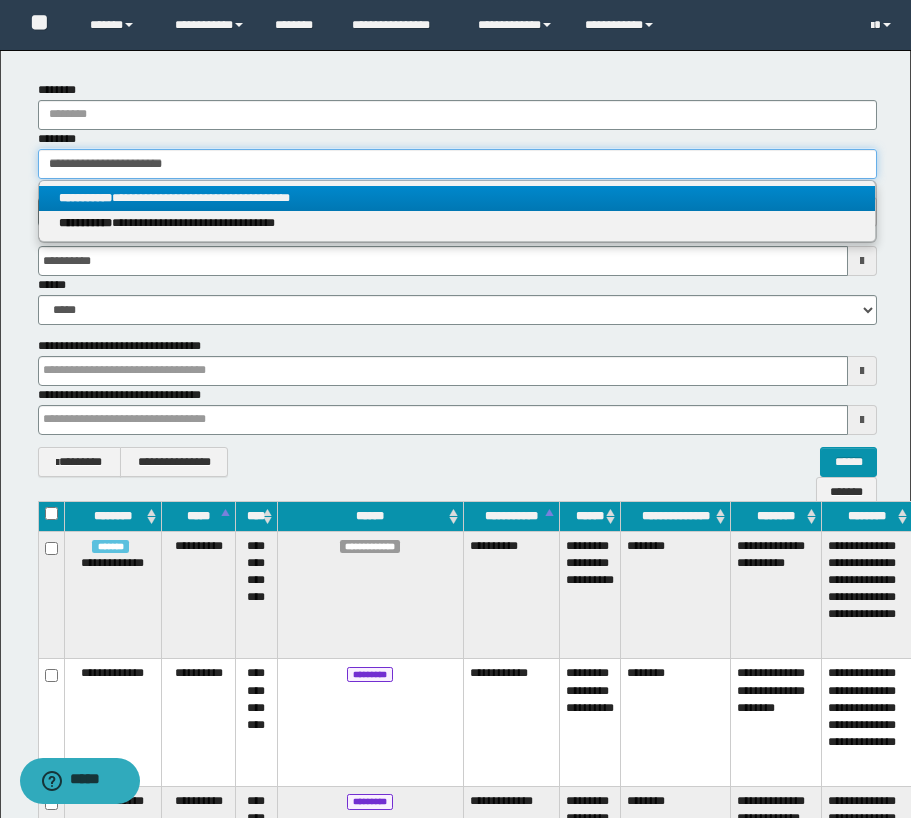 type 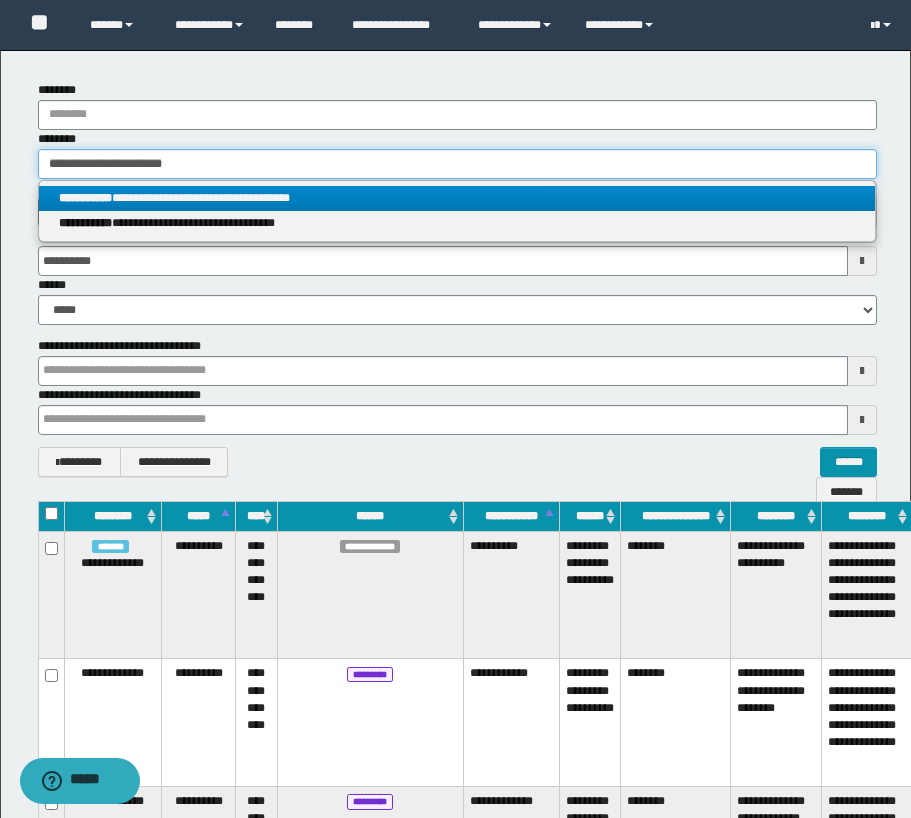 type on "**********" 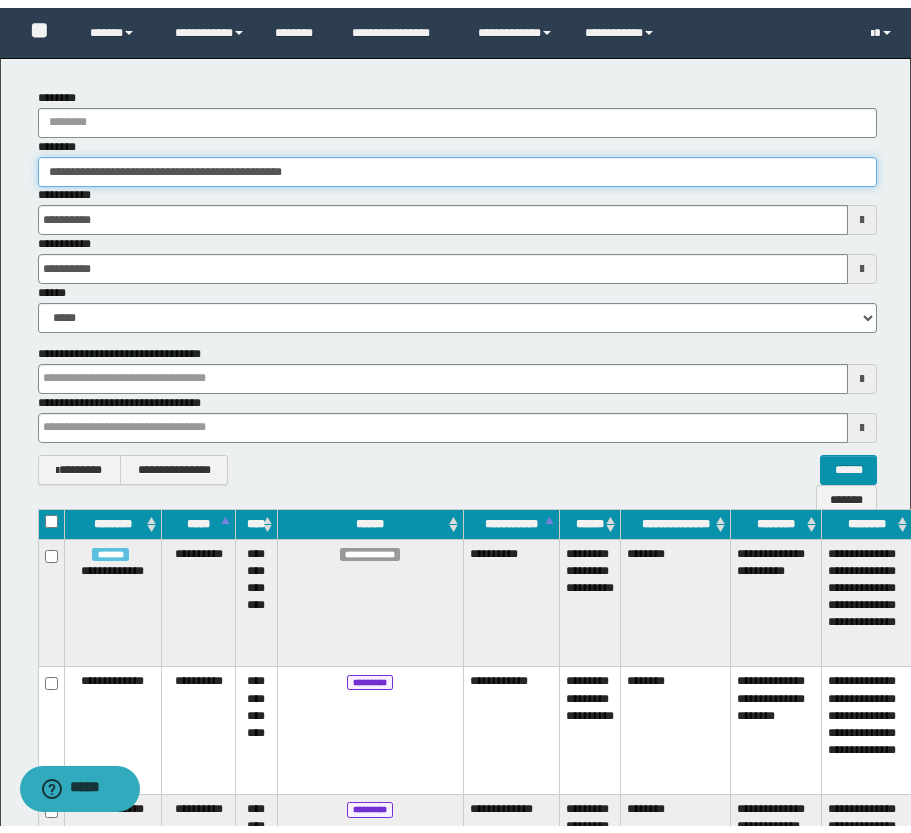 scroll, scrollTop: 56, scrollLeft: 0, axis: vertical 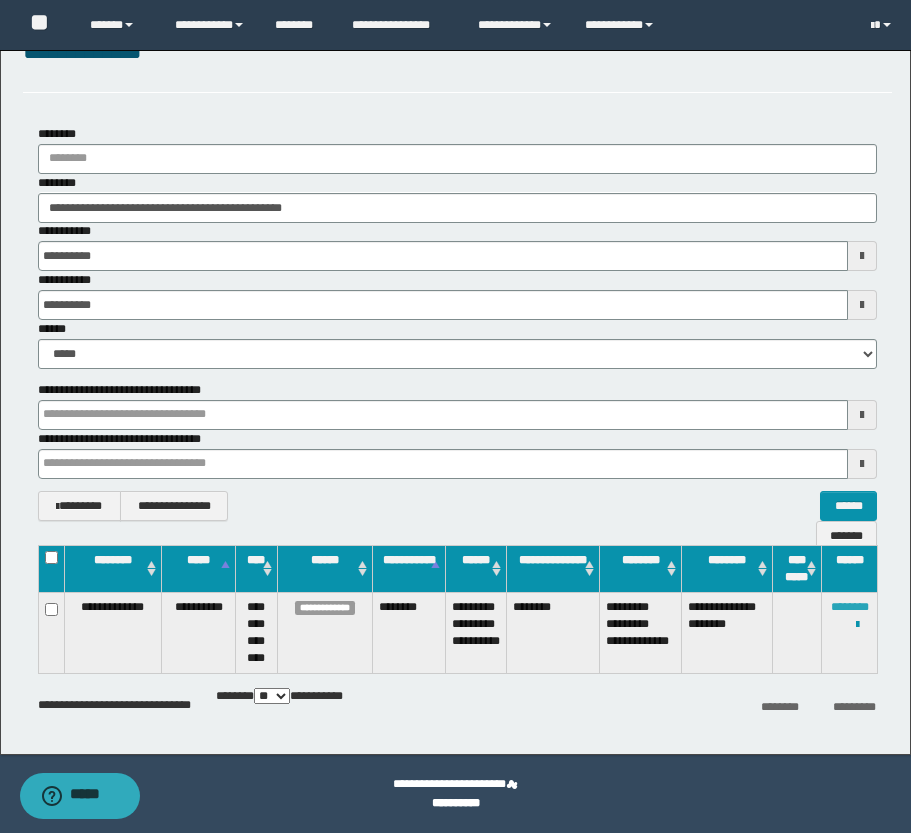 click on "********" at bounding box center (850, 607) 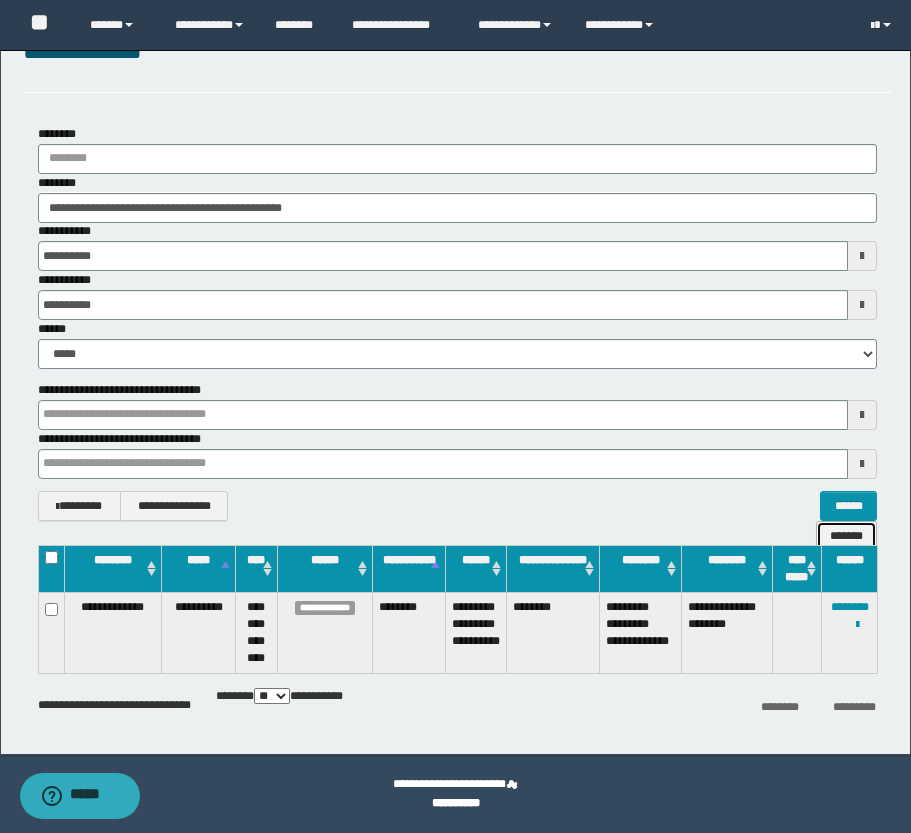 click on "*******" at bounding box center (846, 536) 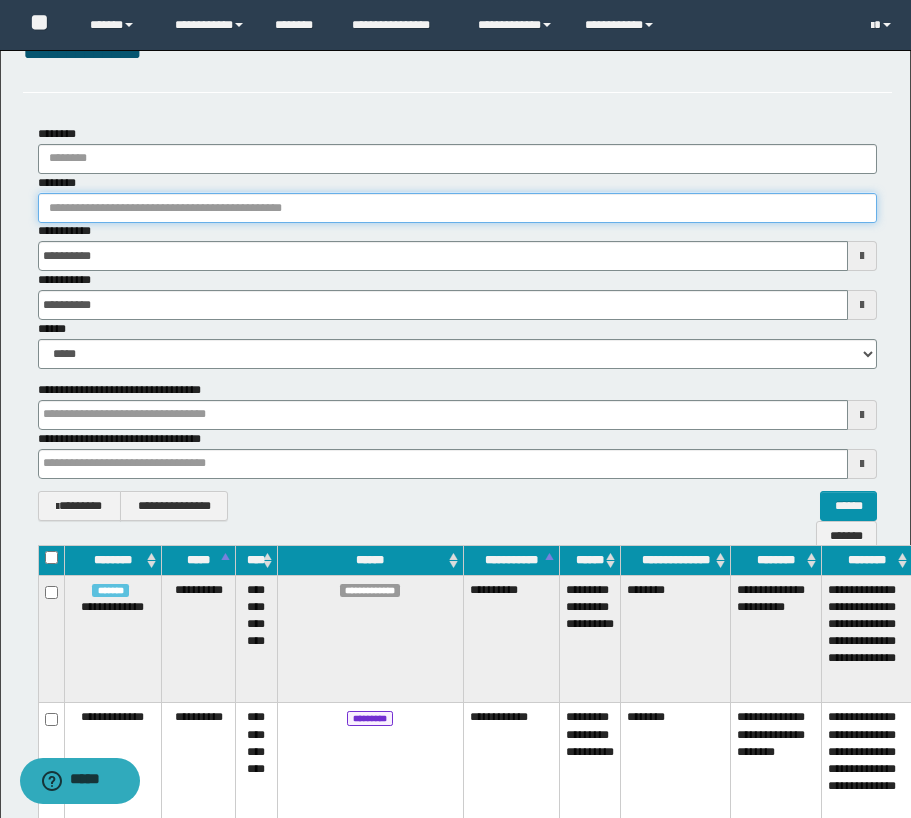 click on "********" at bounding box center [457, 208] 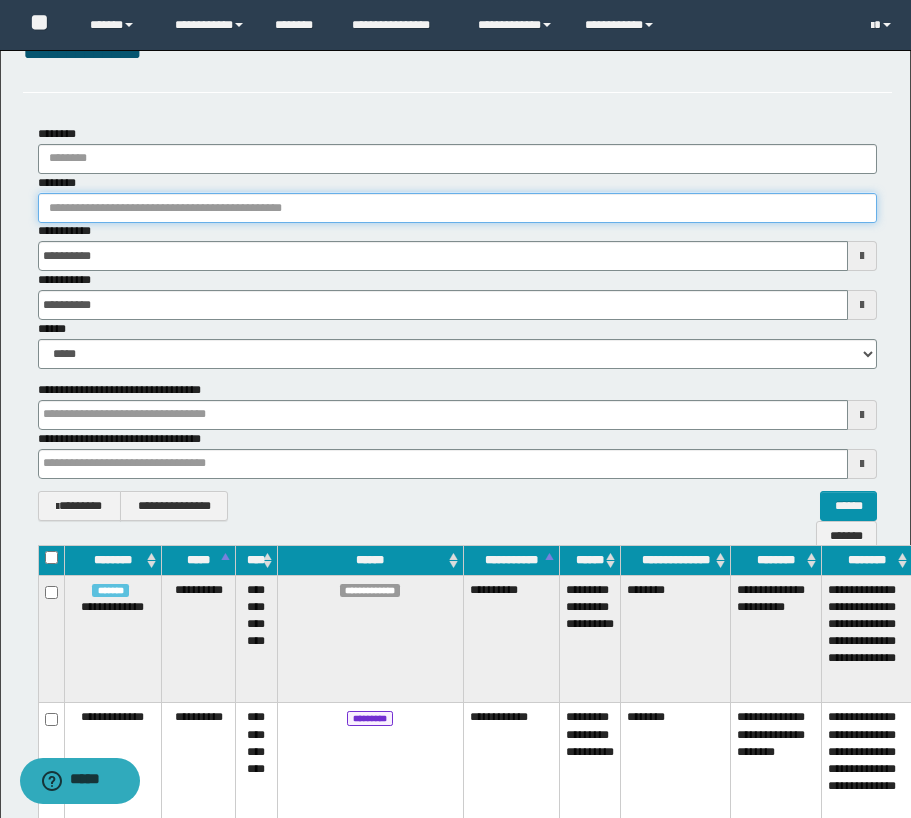 click on "********" at bounding box center [457, 208] 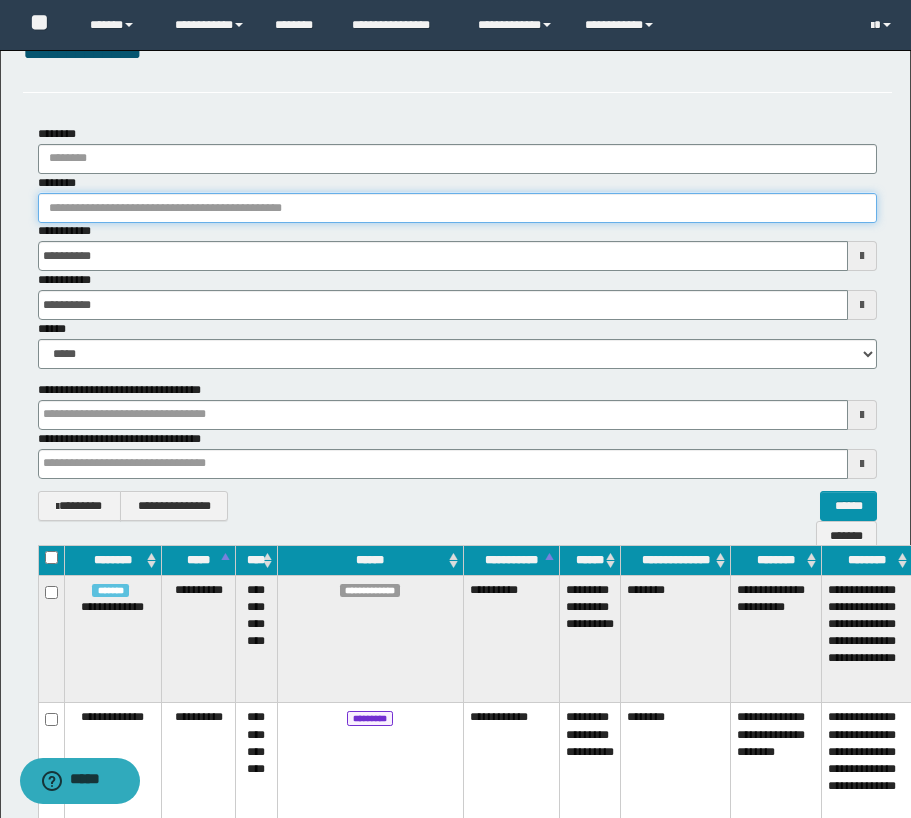 type on "*" 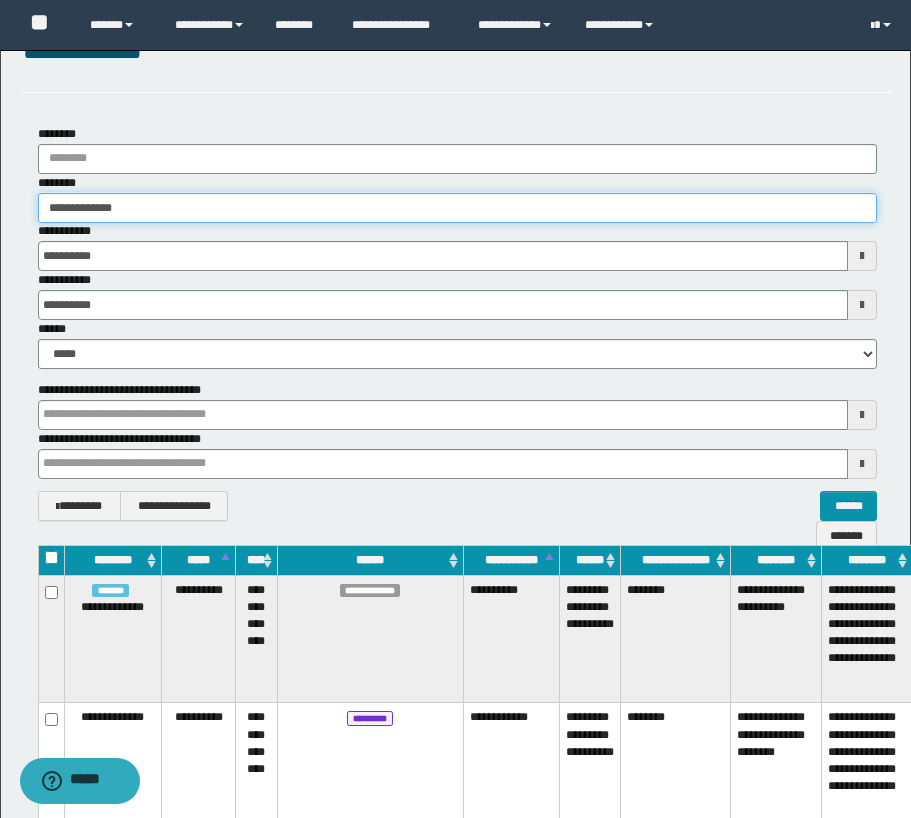 type on "**********" 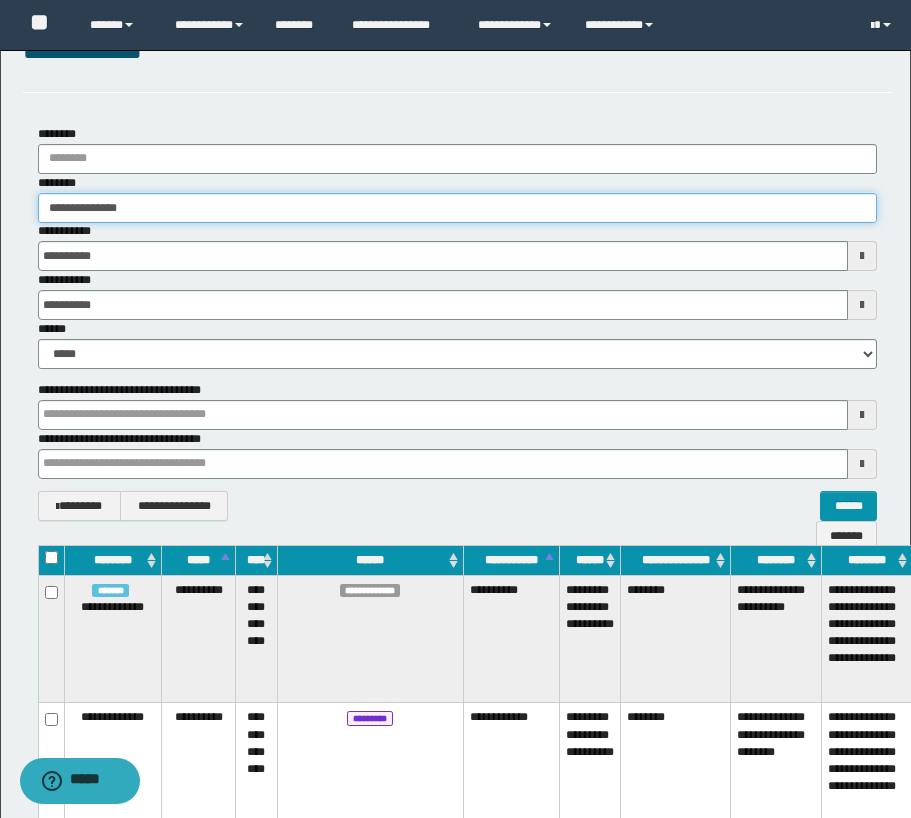 type on "**********" 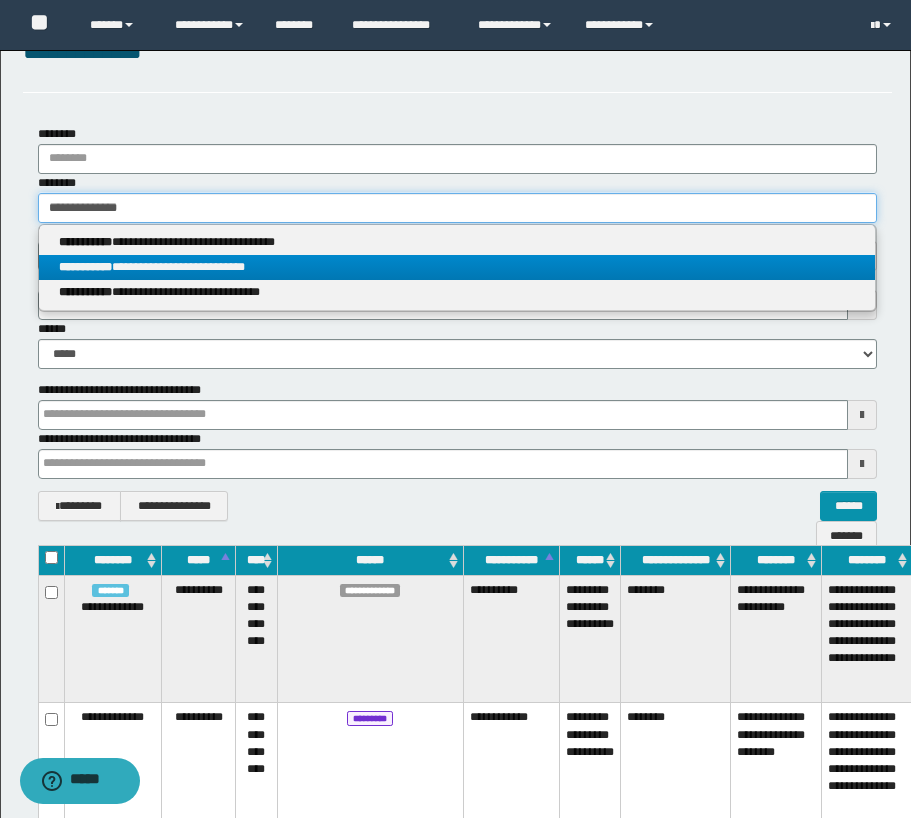 type on "**********" 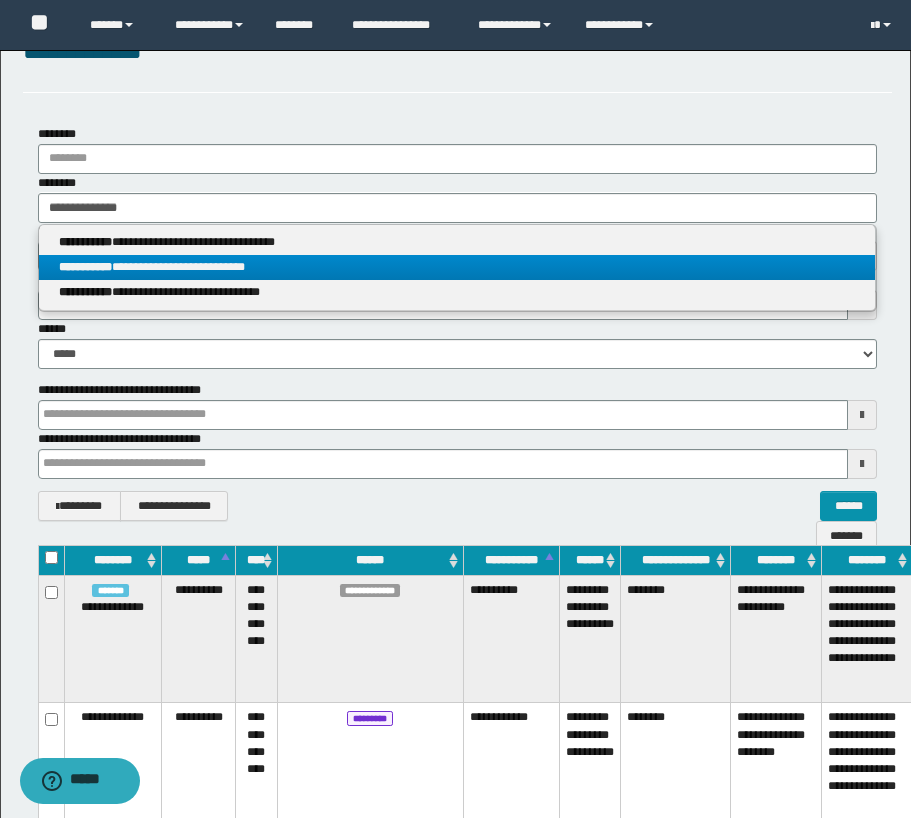 drag, startPoint x: 486, startPoint y: 270, endPoint x: 463, endPoint y: 168, distance: 104.56099 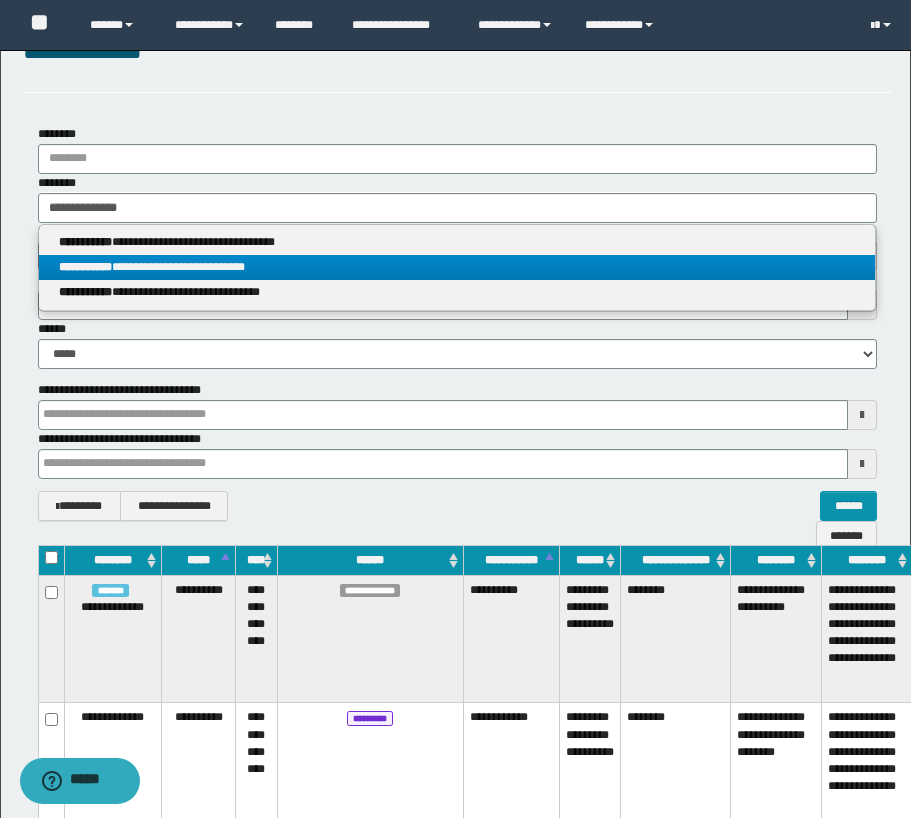 click on "**********" at bounding box center [457, 267] 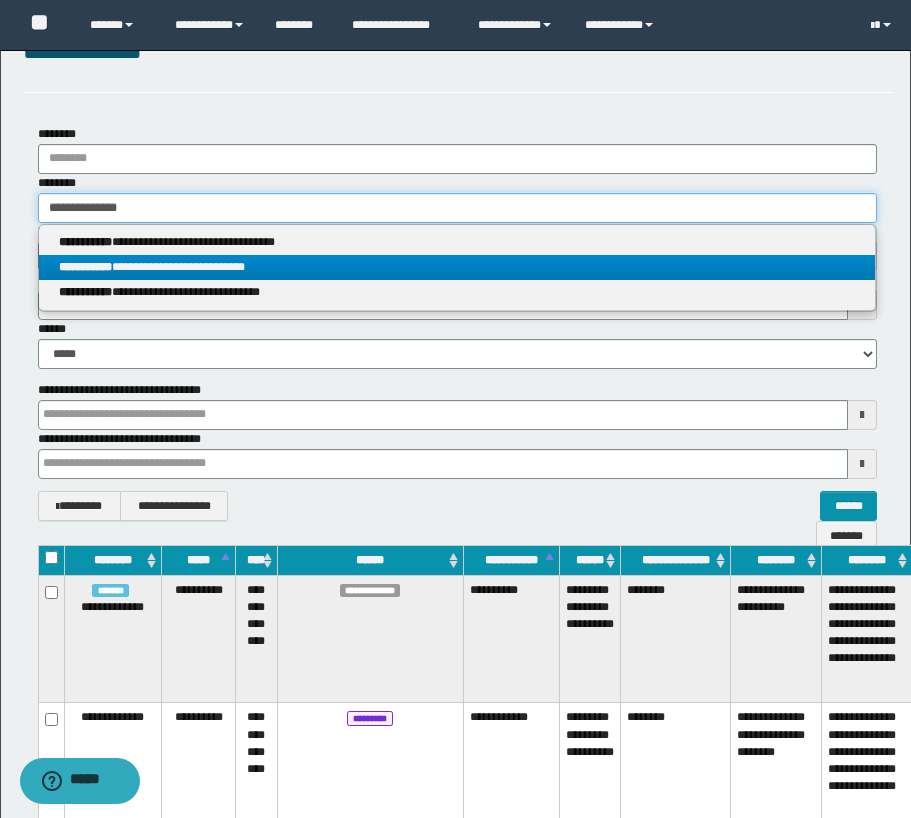 type 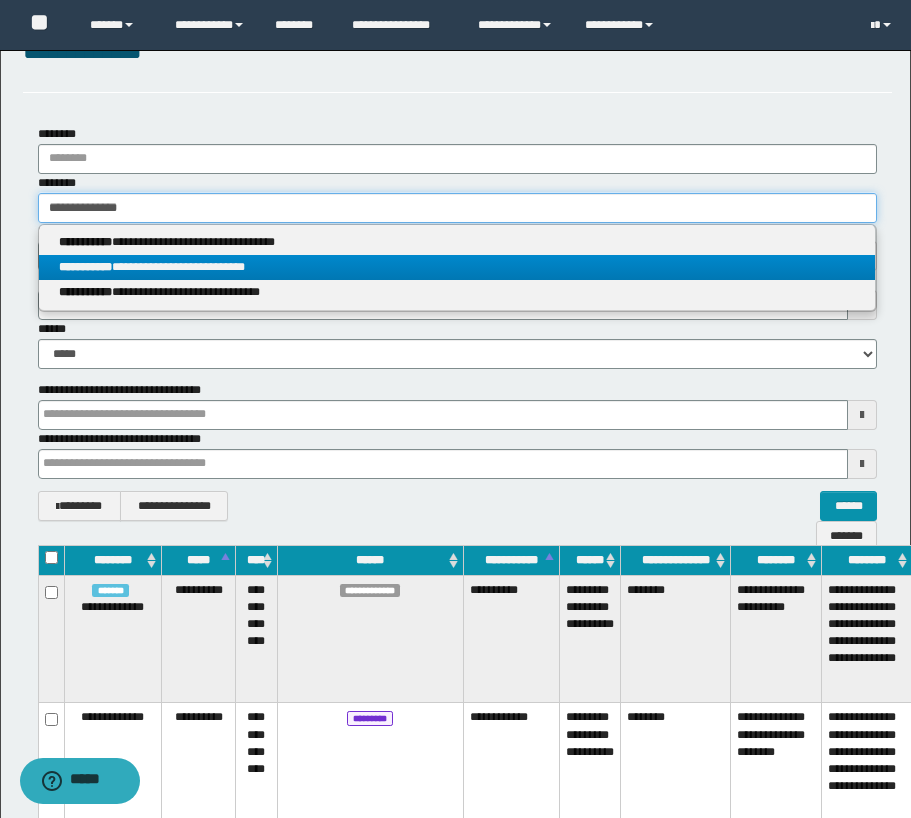 type on "**********" 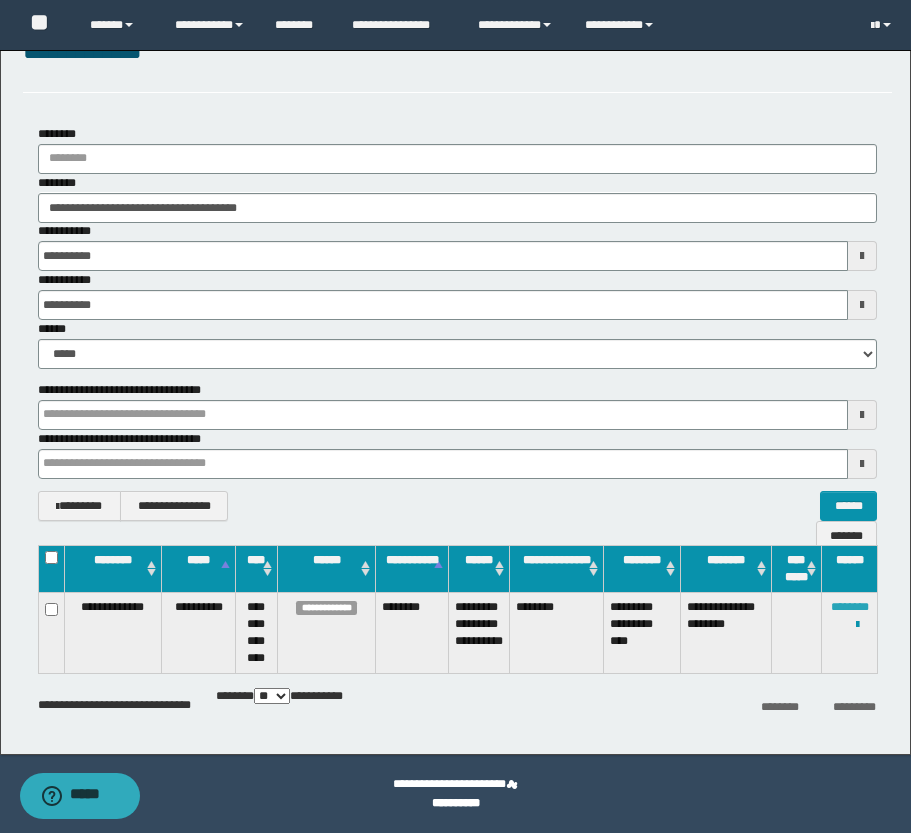 click on "********" at bounding box center (850, 607) 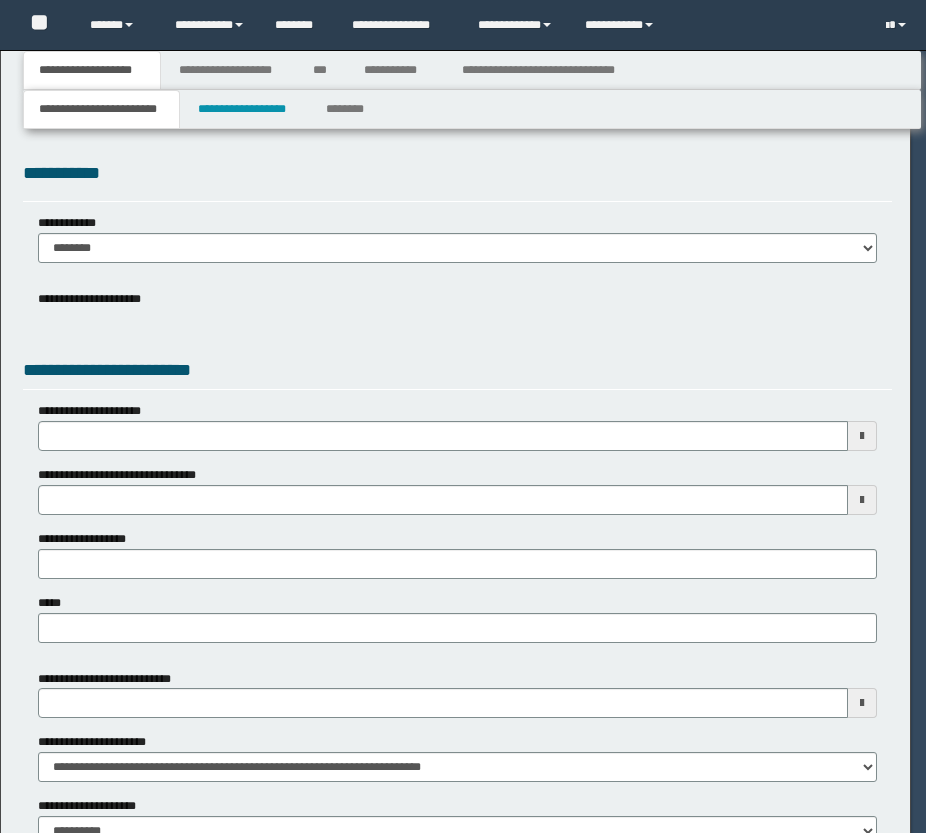 scroll, scrollTop: 0, scrollLeft: 0, axis: both 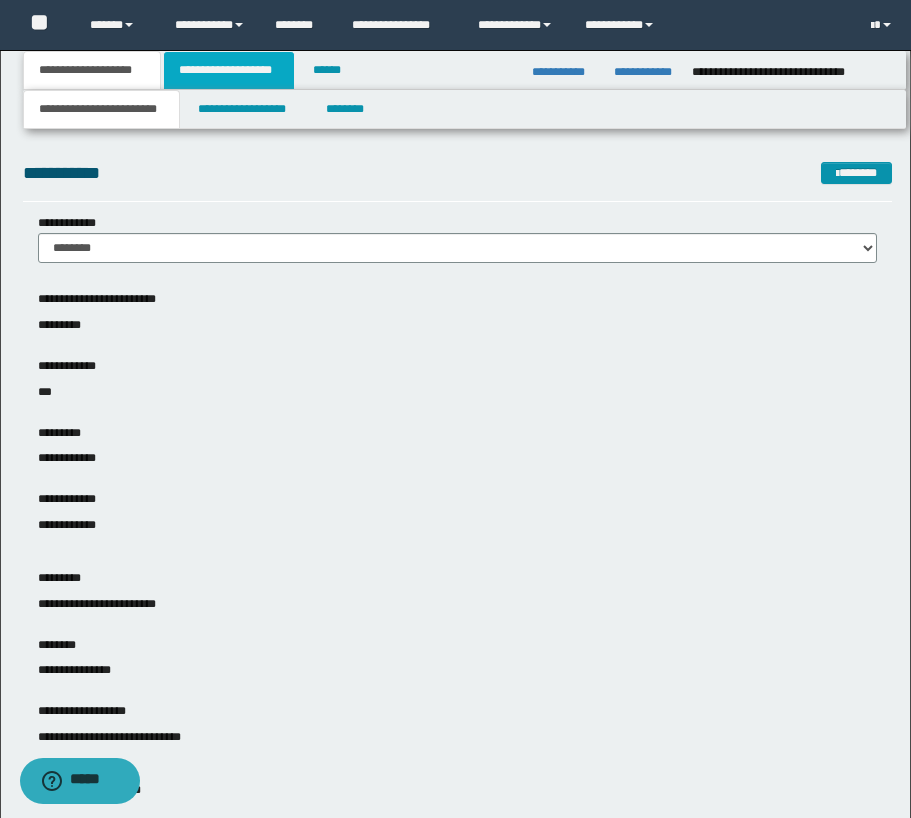 click on "**********" at bounding box center [229, 70] 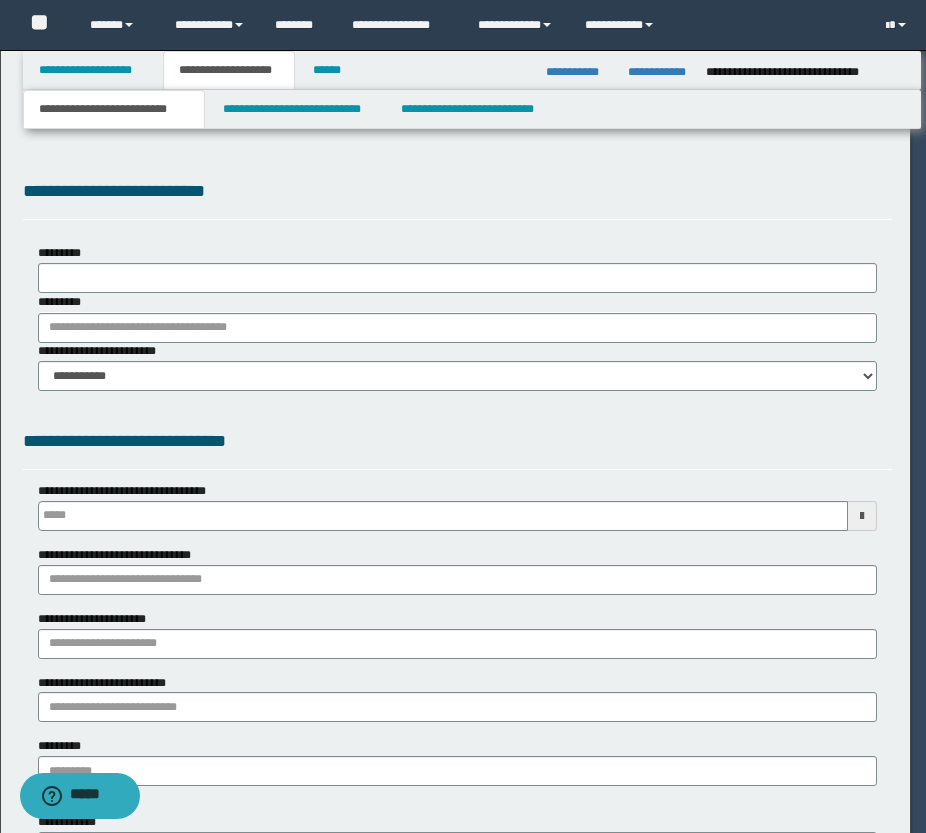 scroll, scrollTop: 0, scrollLeft: 0, axis: both 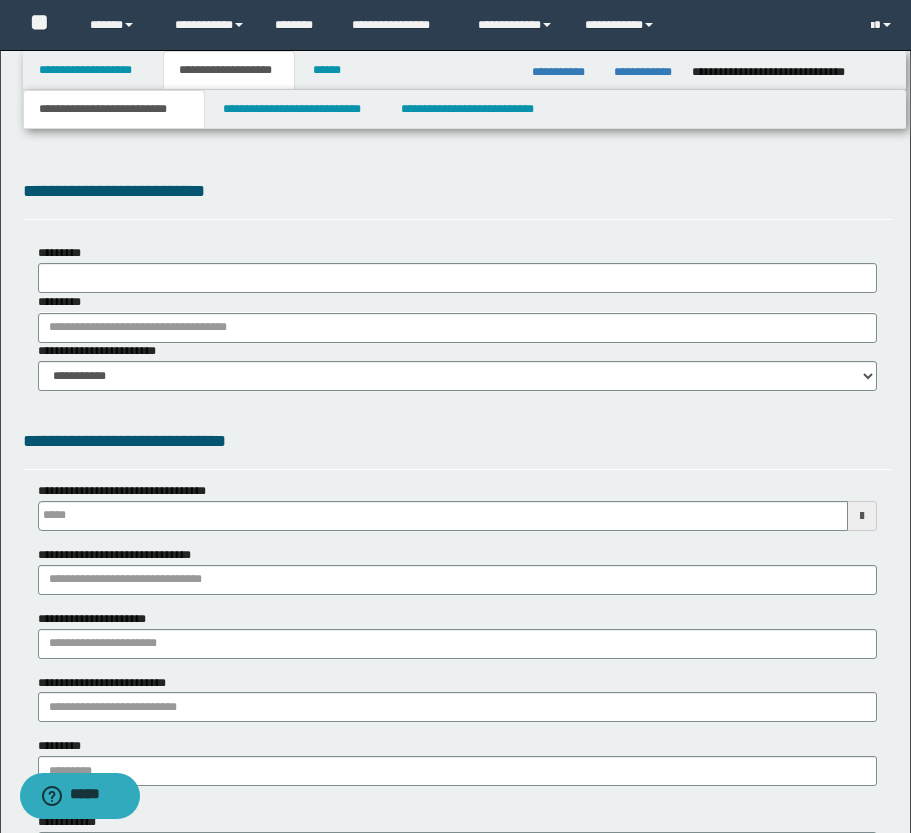 type 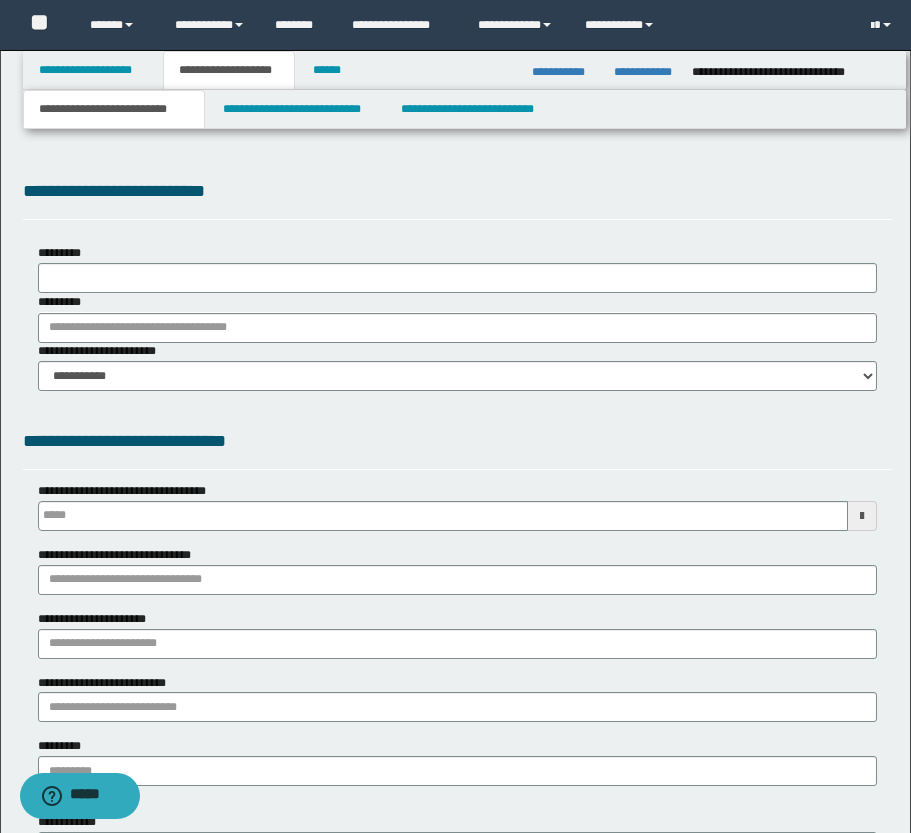 select on "*" 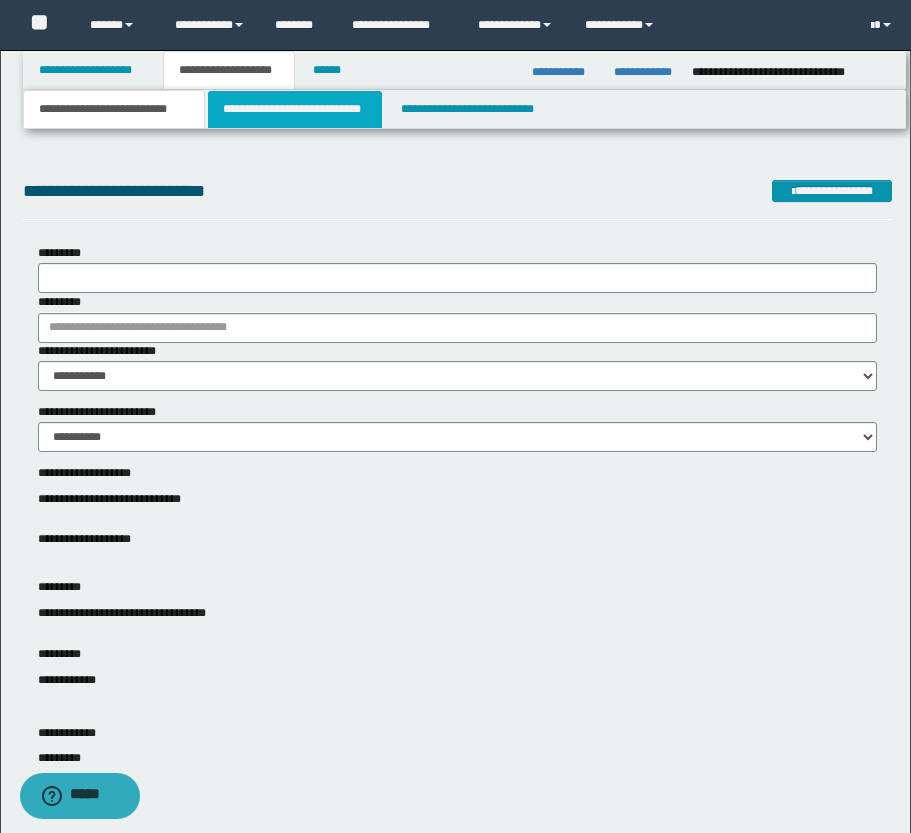 click on "**********" at bounding box center (295, 109) 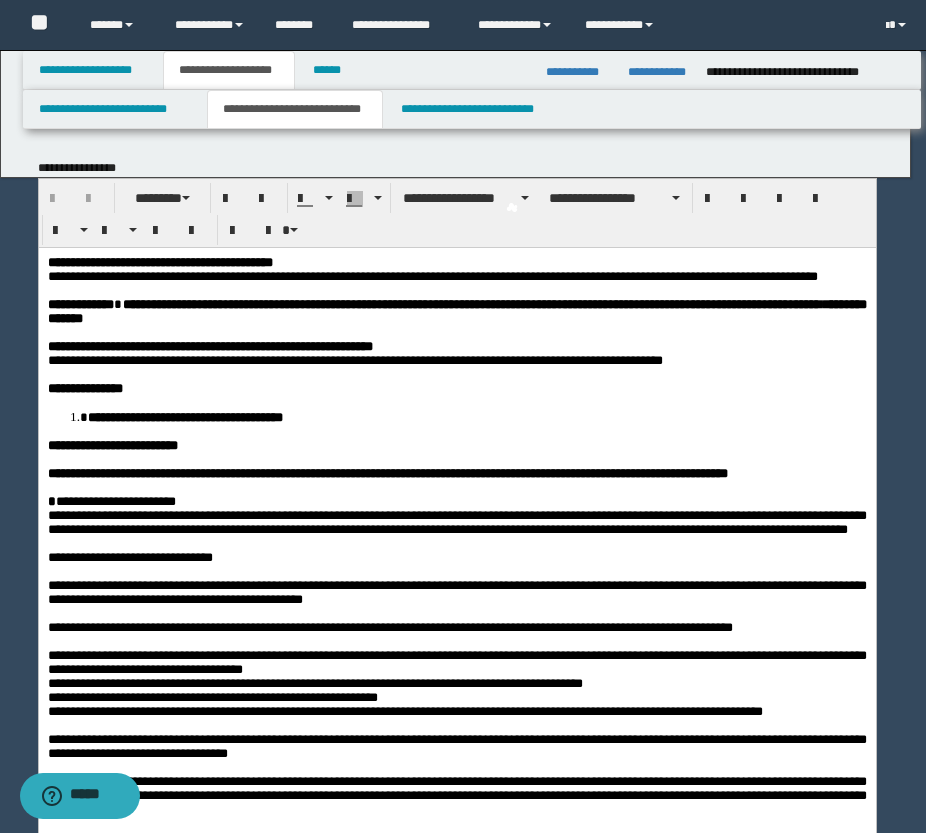 scroll, scrollTop: 0, scrollLeft: 0, axis: both 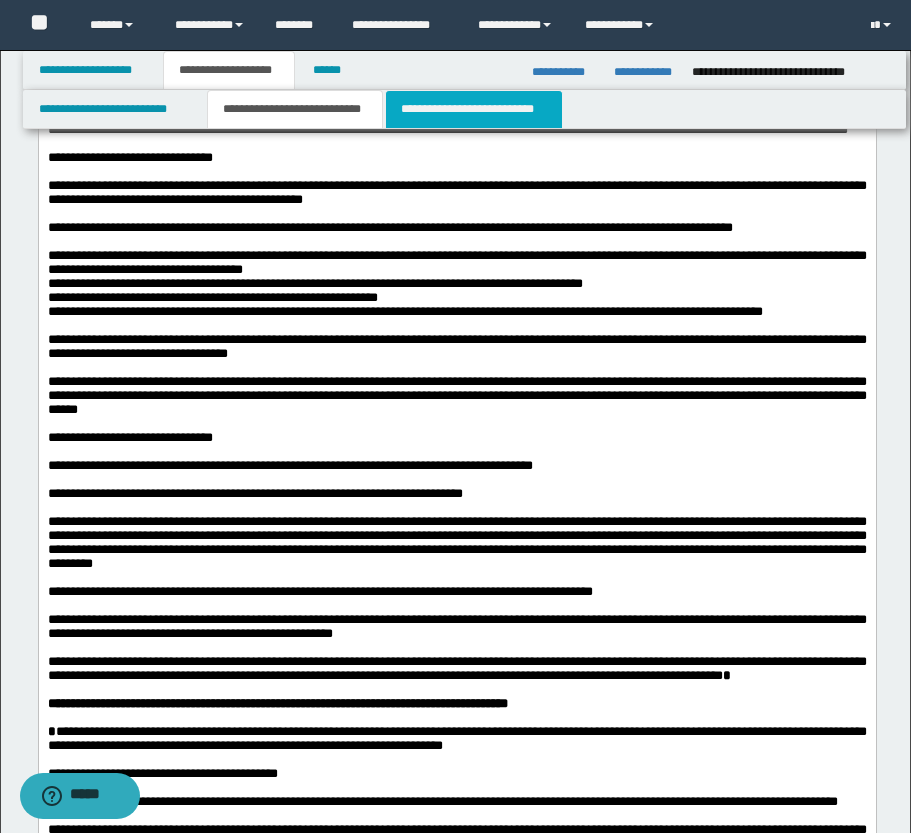 click on "**********" at bounding box center [474, 109] 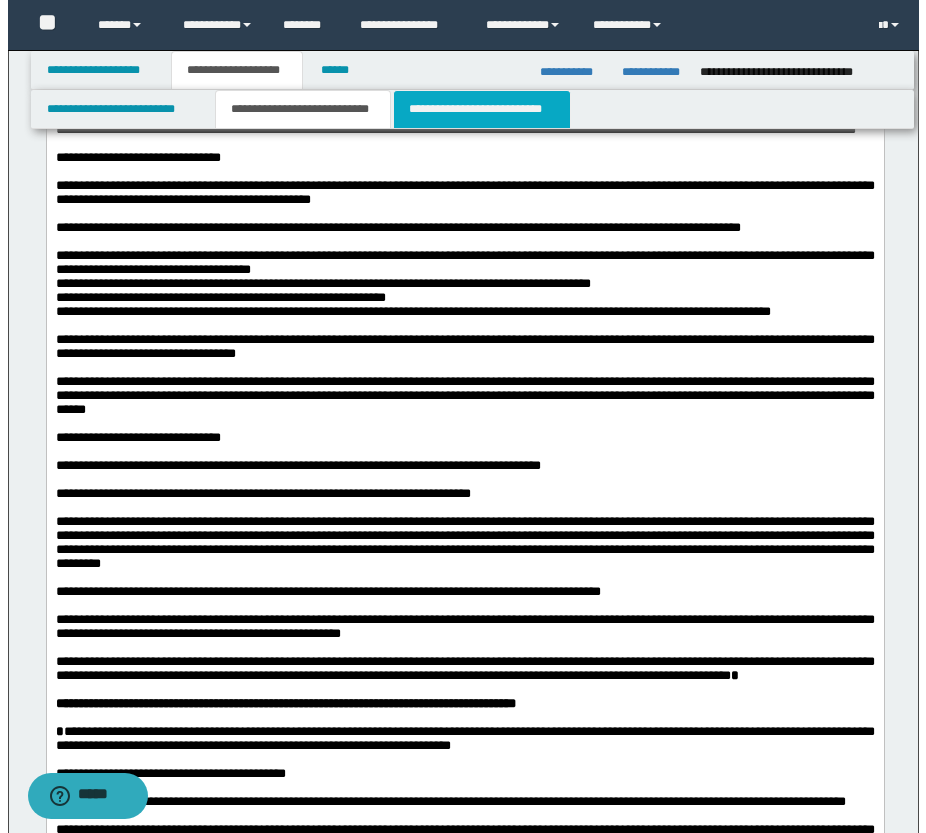 scroll, scrollTop: 0, scrollLeft: 0, axis: both 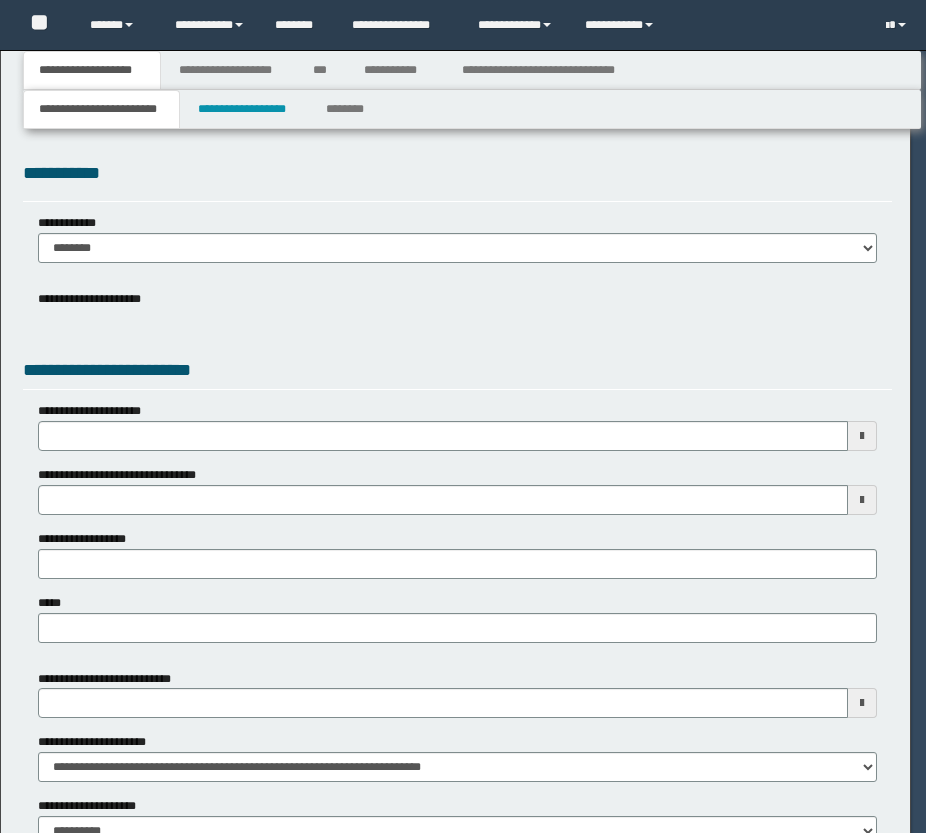 select on "*" 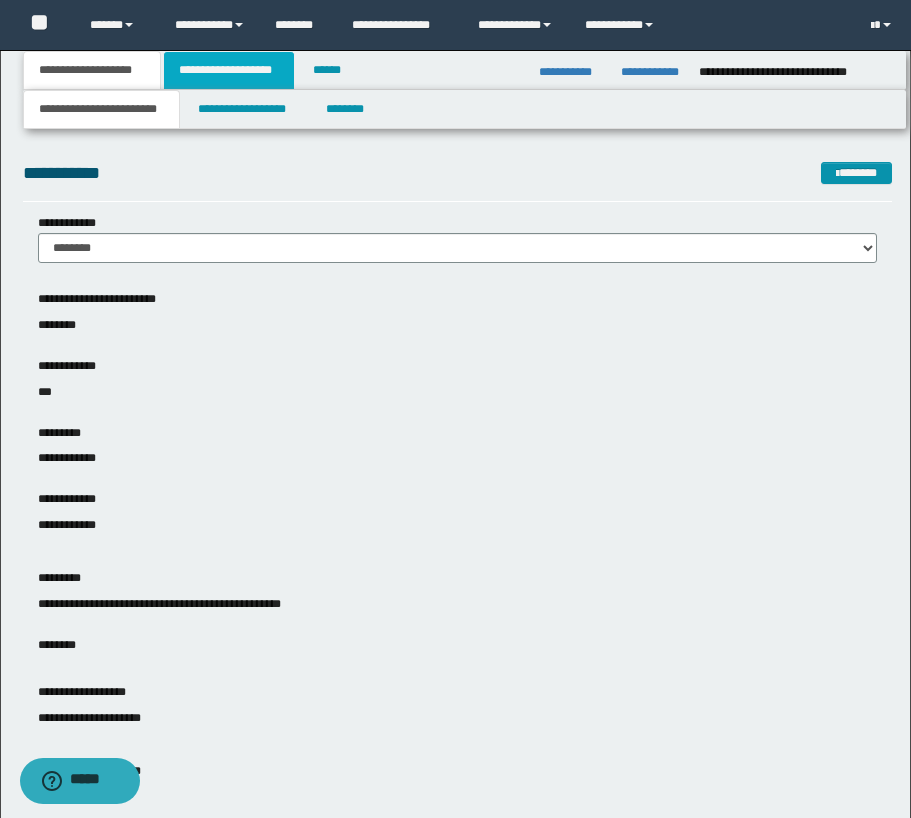 click on "**********" at bounding box center (229, 70) 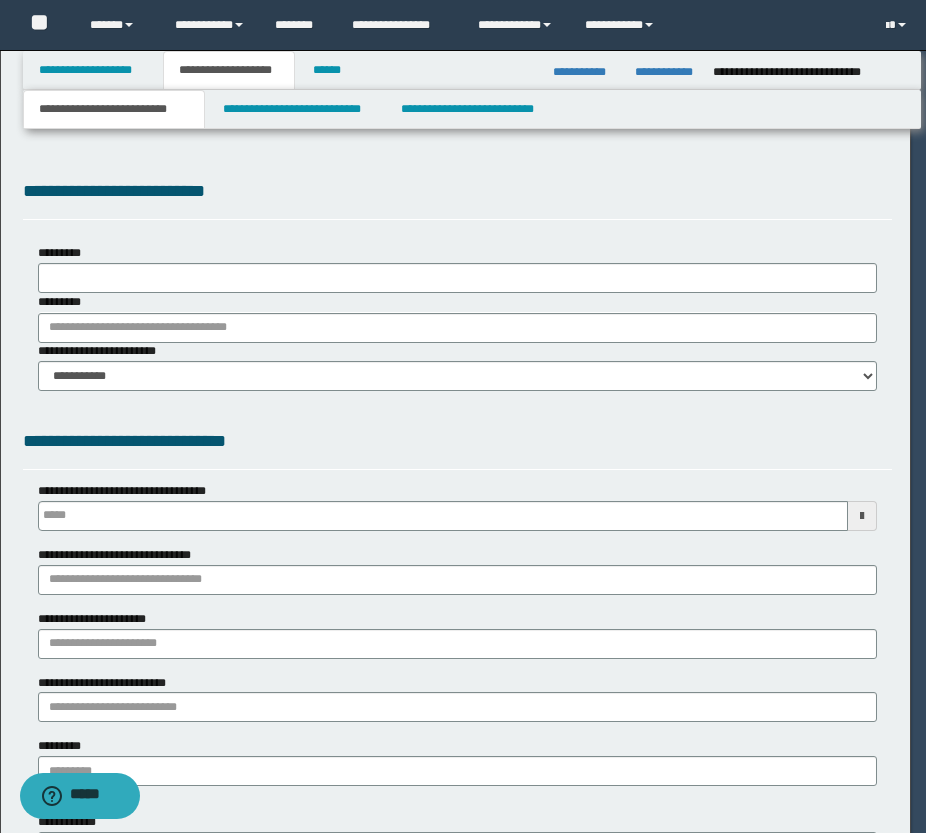 type 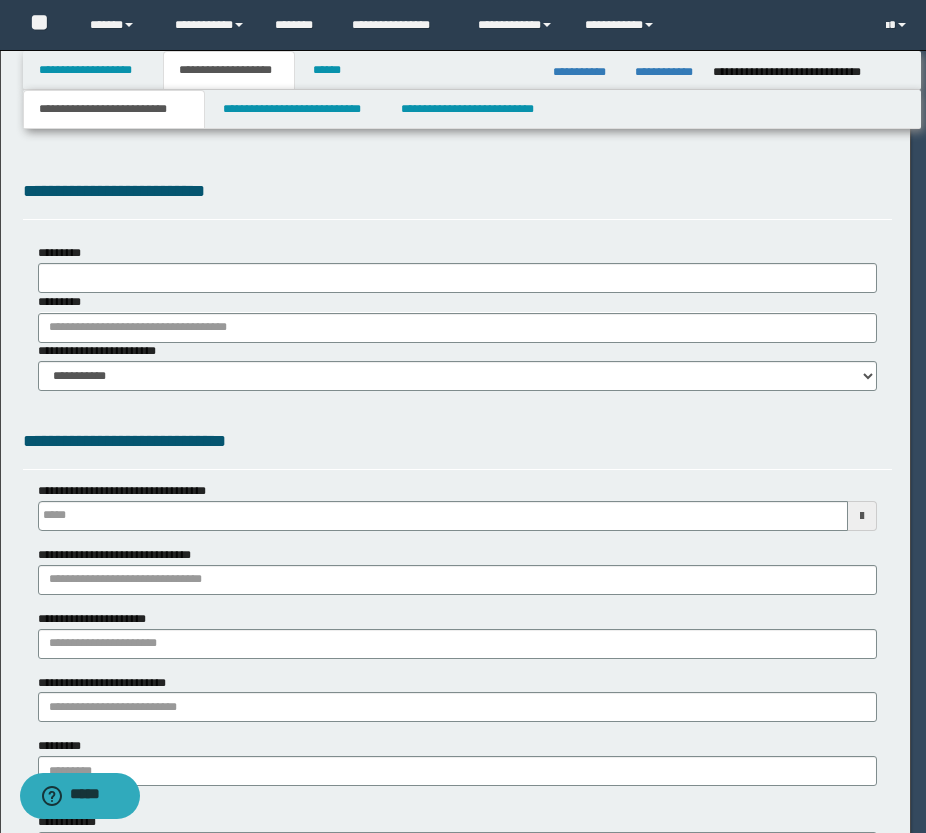 scroll, scrollTop: 0, scrollLeft: 0, axis: both 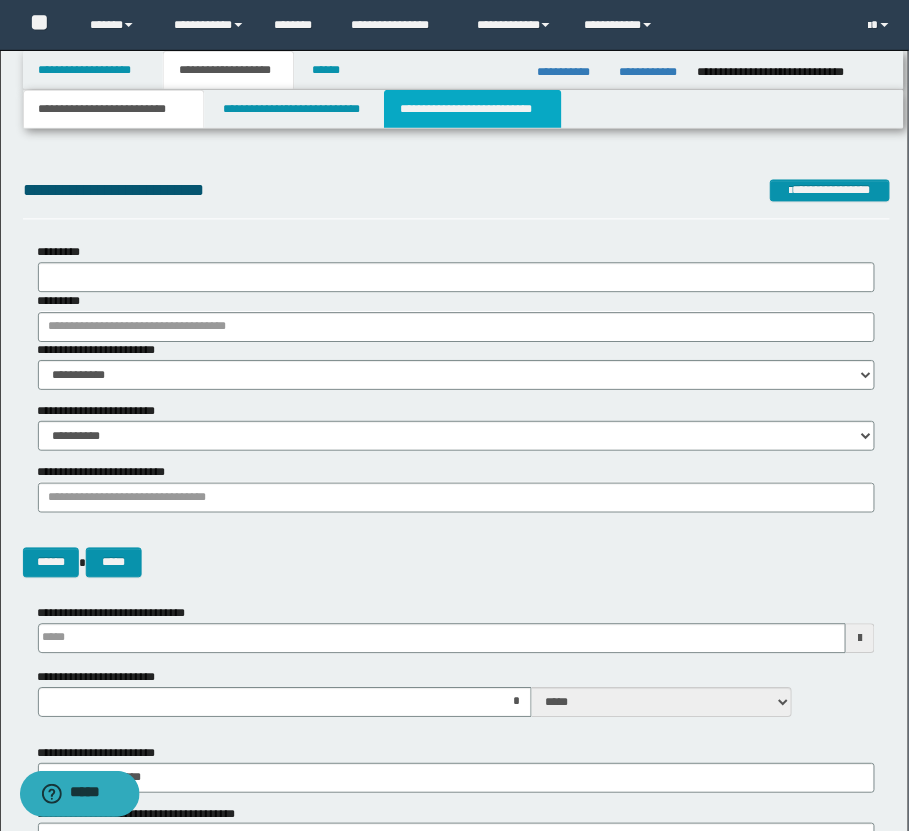 click on "**********" at bounding box center [474, 109] 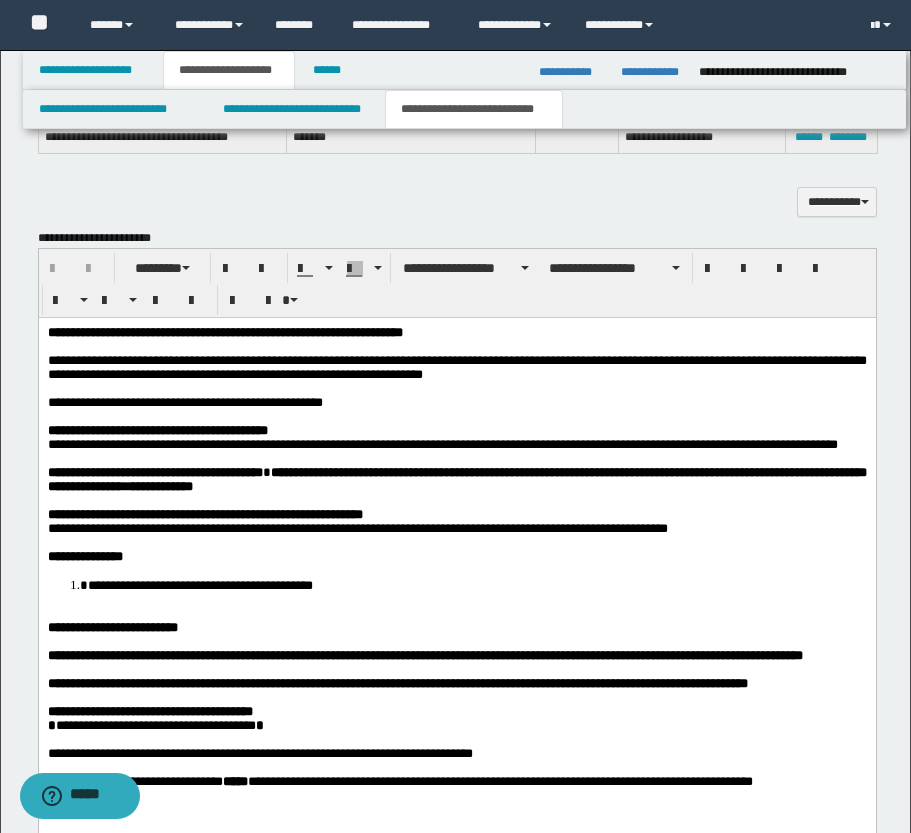 scroll, scrollTop: 800, scrollLeft: 0, axis: vertical 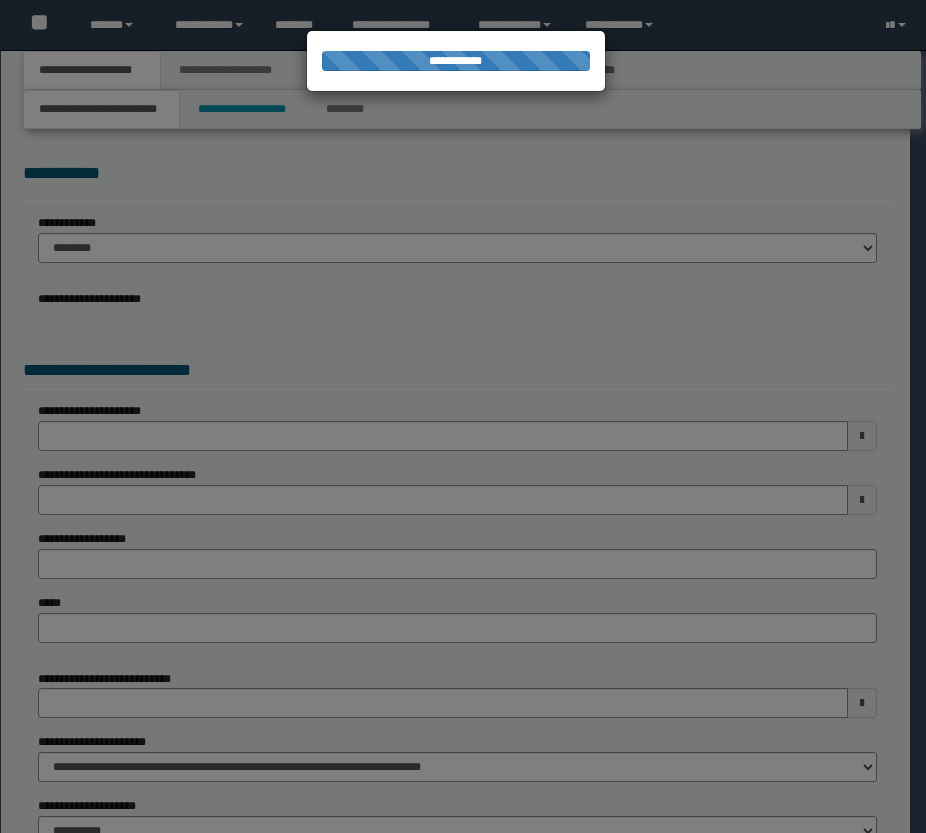 select on "*" 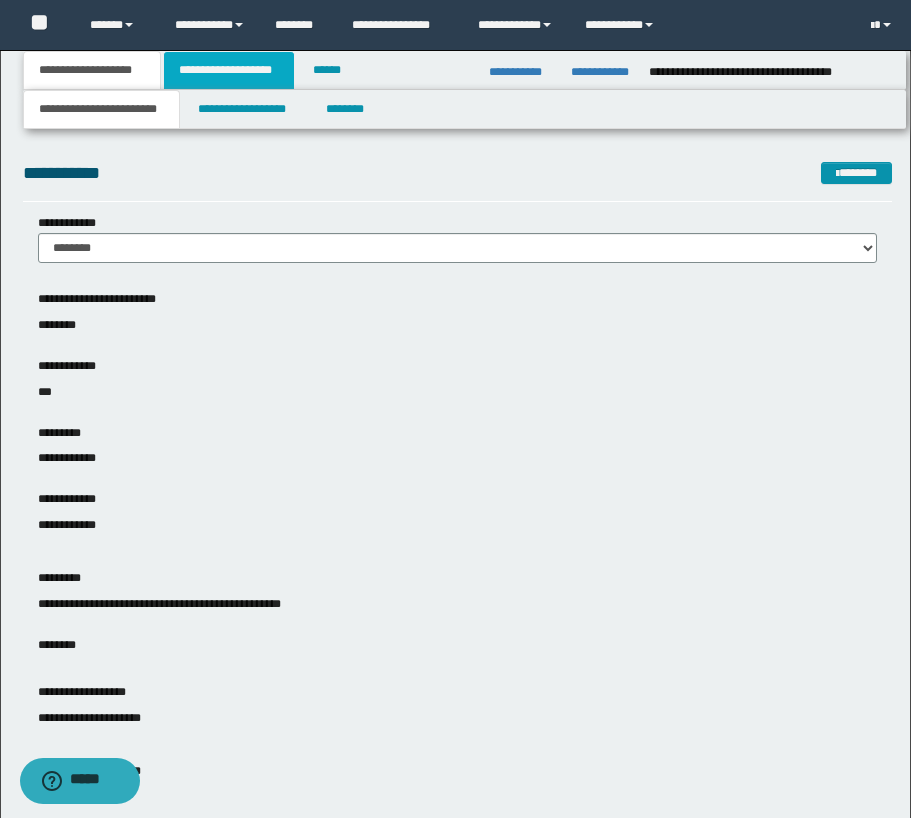 click on "**********" at bounding box center (229, 70) 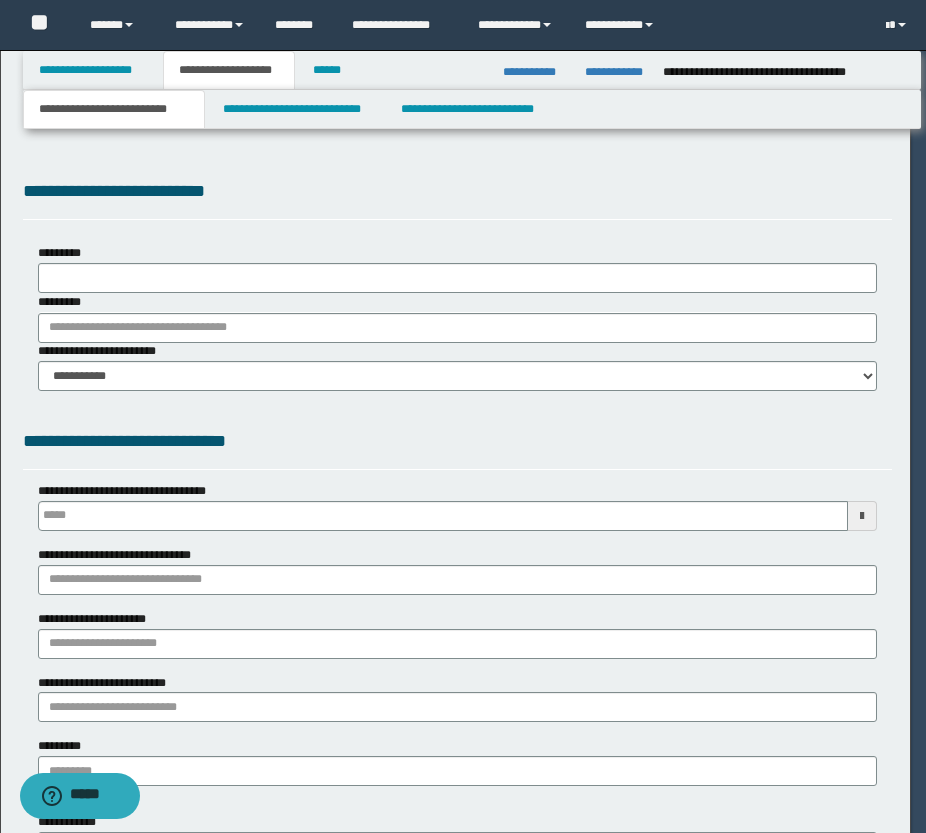 type 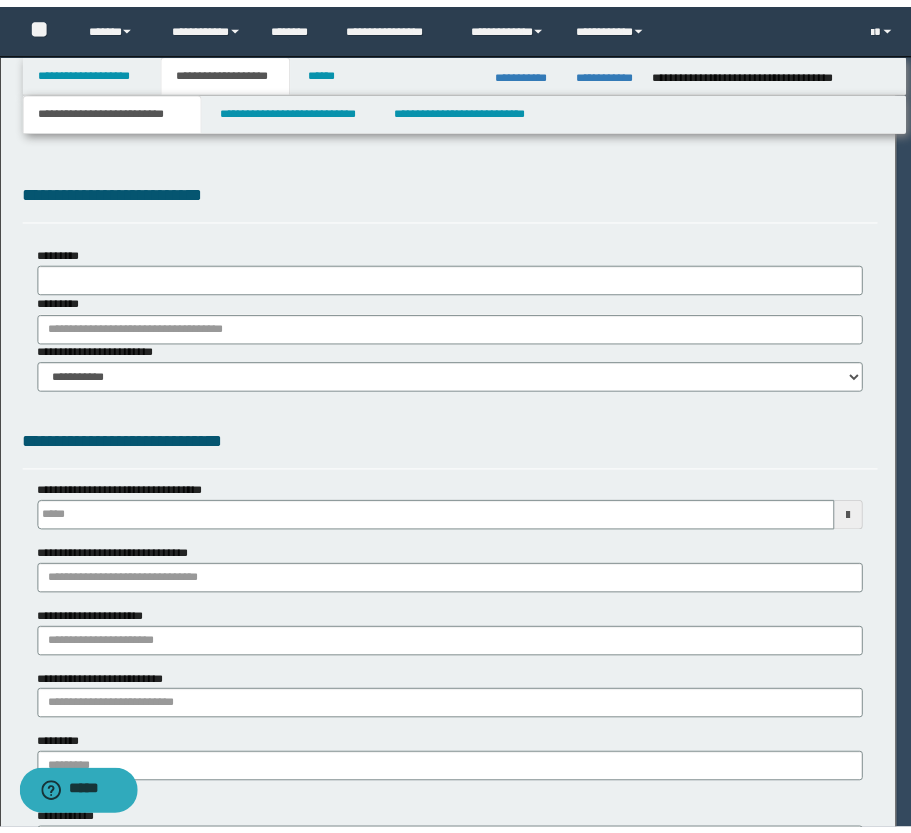scroll, scrollTop: 0, scrollLeft: 0, axis: both 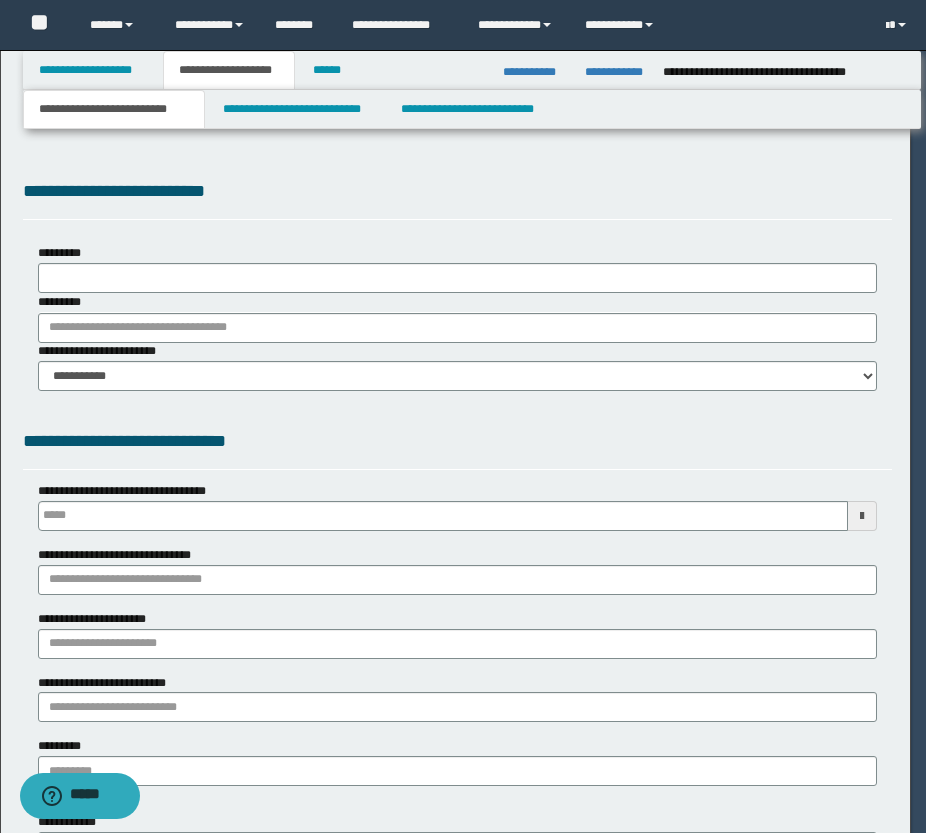 select on "*" 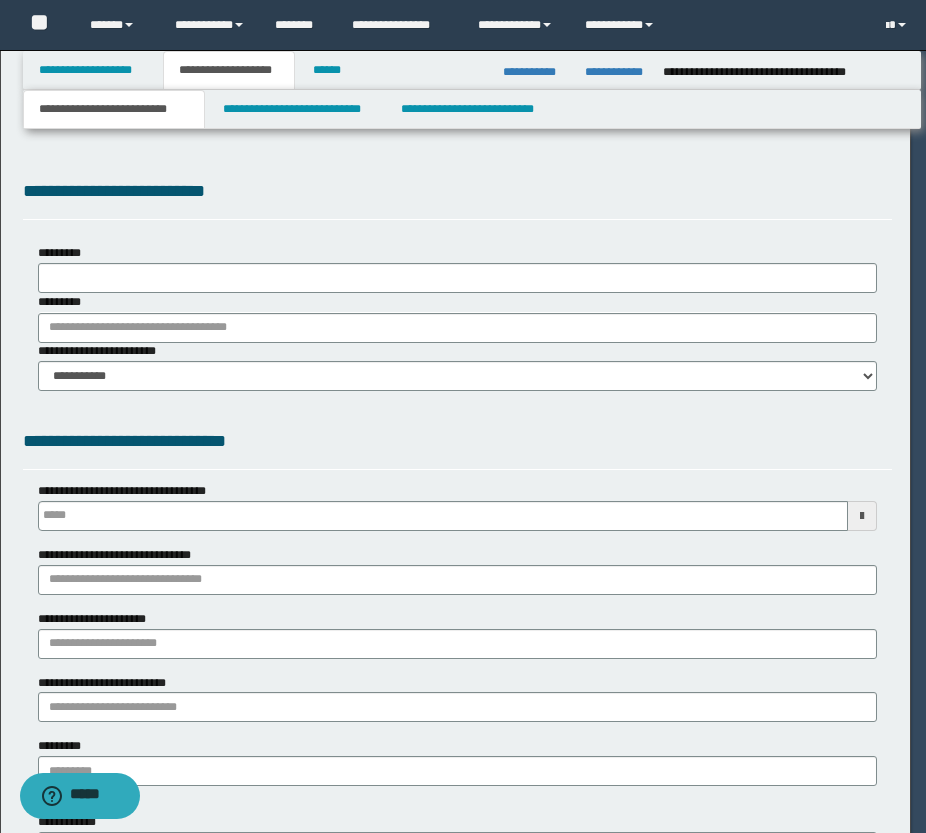 type on "**********" 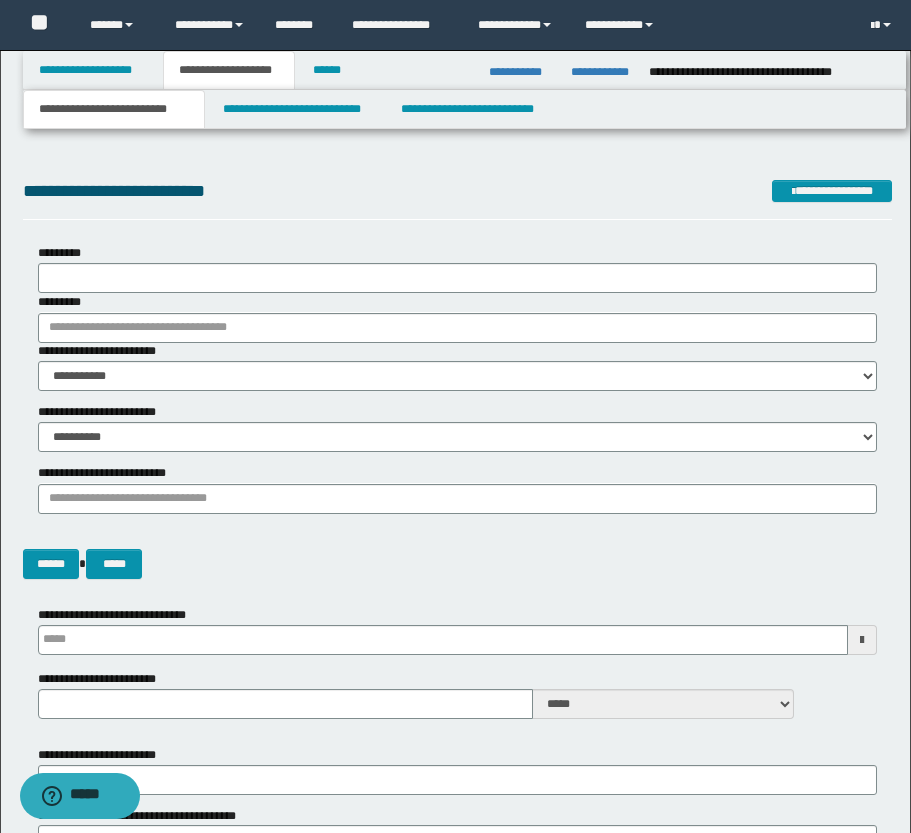 click on "**********" at bounding box center [114, 109] 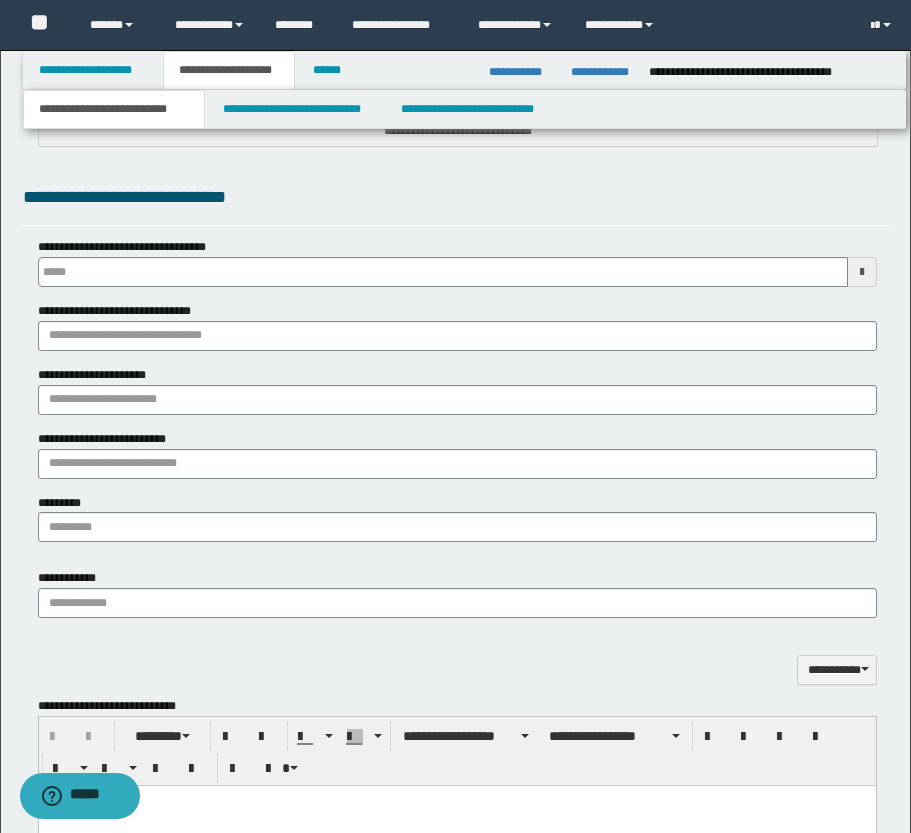 scroll, scrollTop: 1100, scrollLeft: 0, axis: vertical 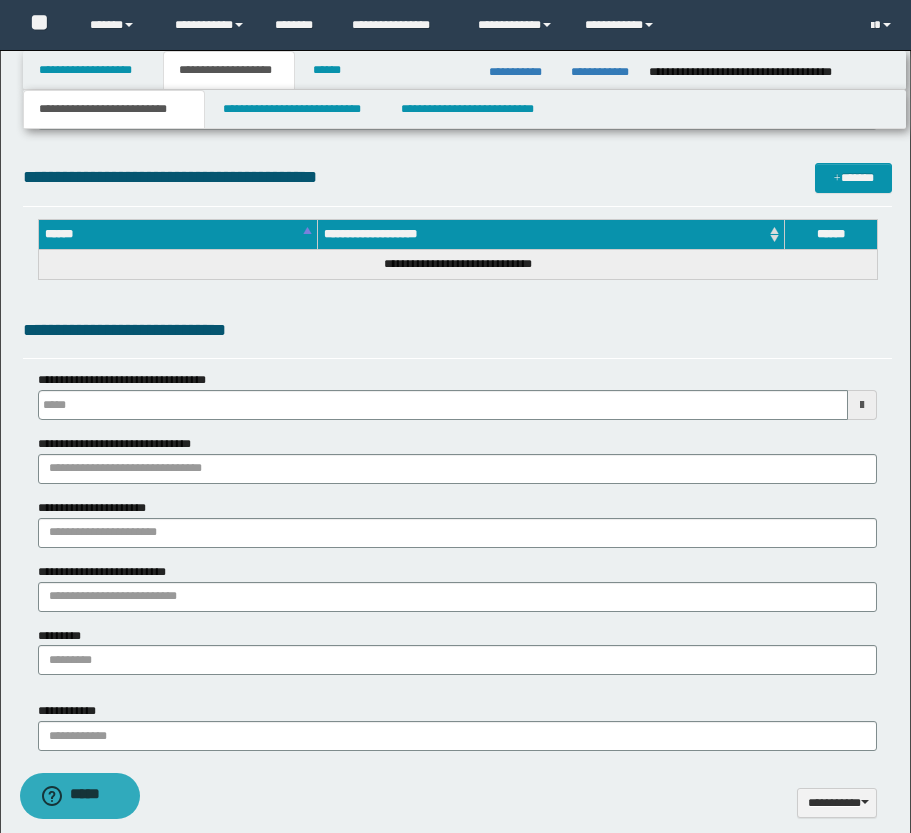 type 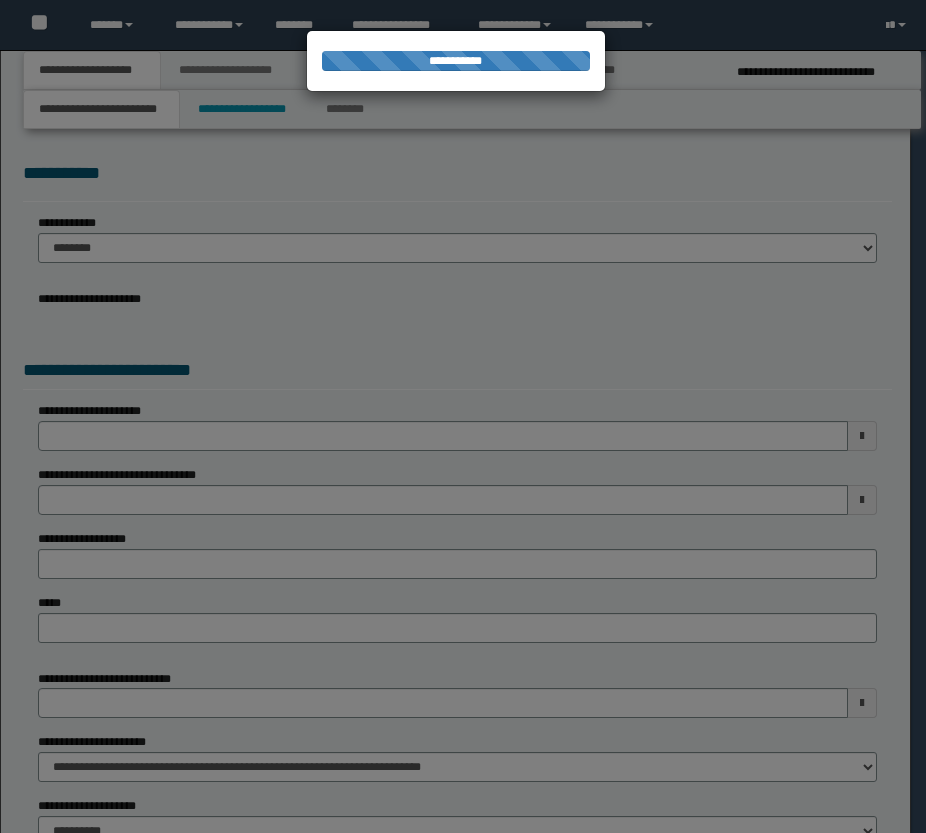 scroll, scrollTop: 0, scrollLeft: 0, axis: both 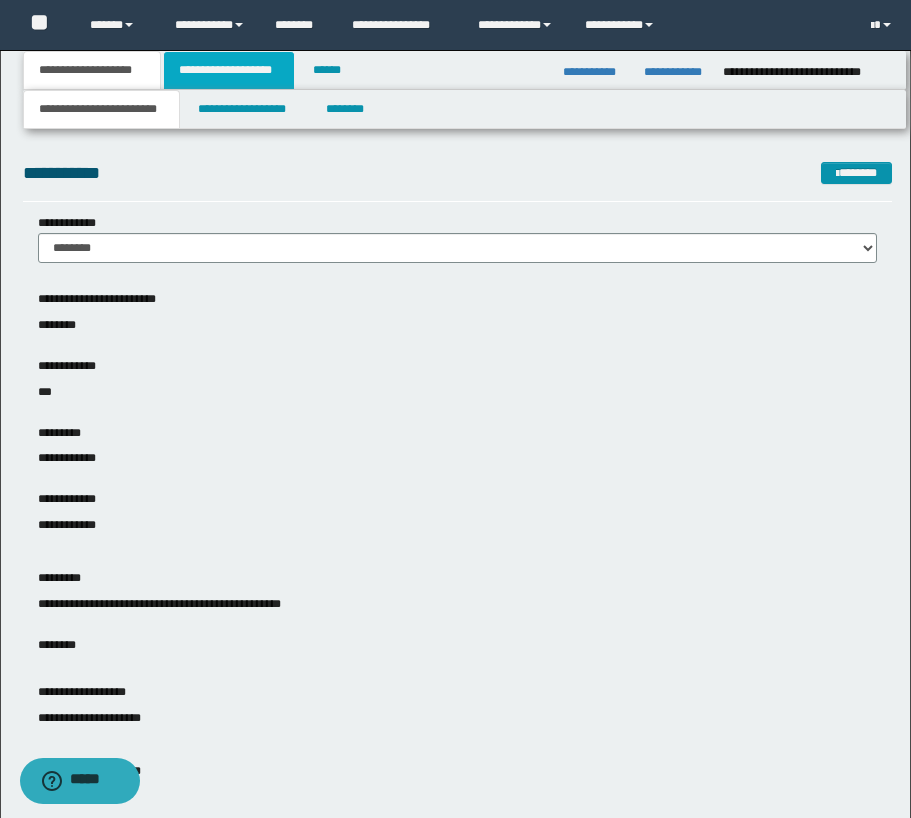 click on "**********" at bounding box center [229, 70] 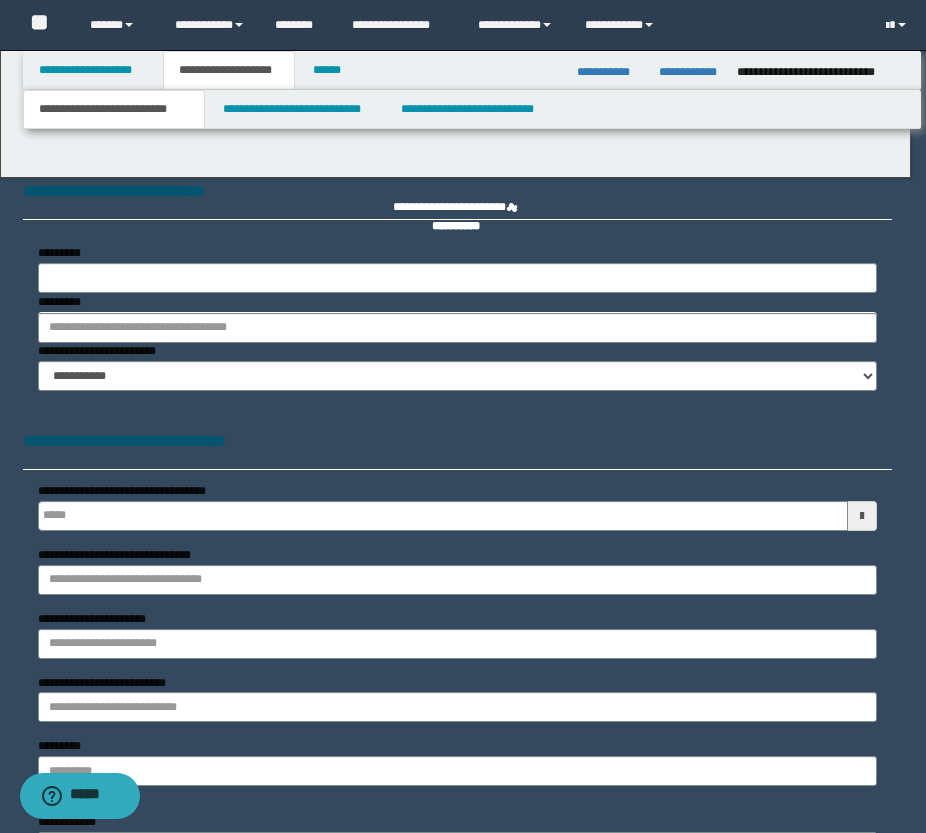 type 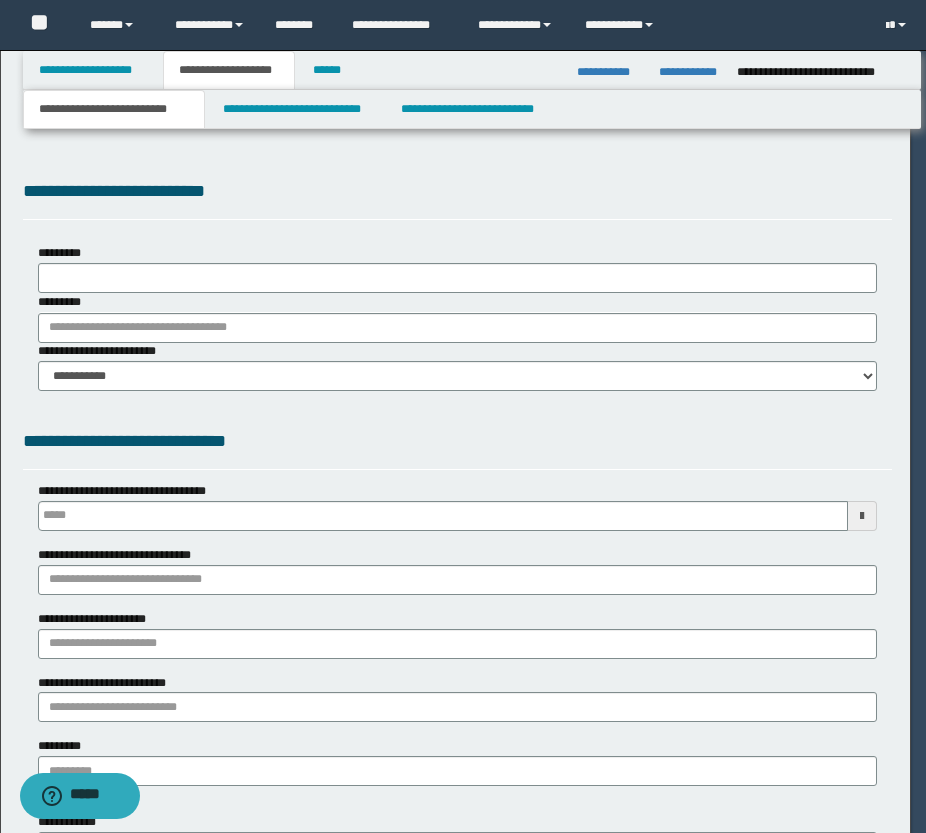 select on "*" 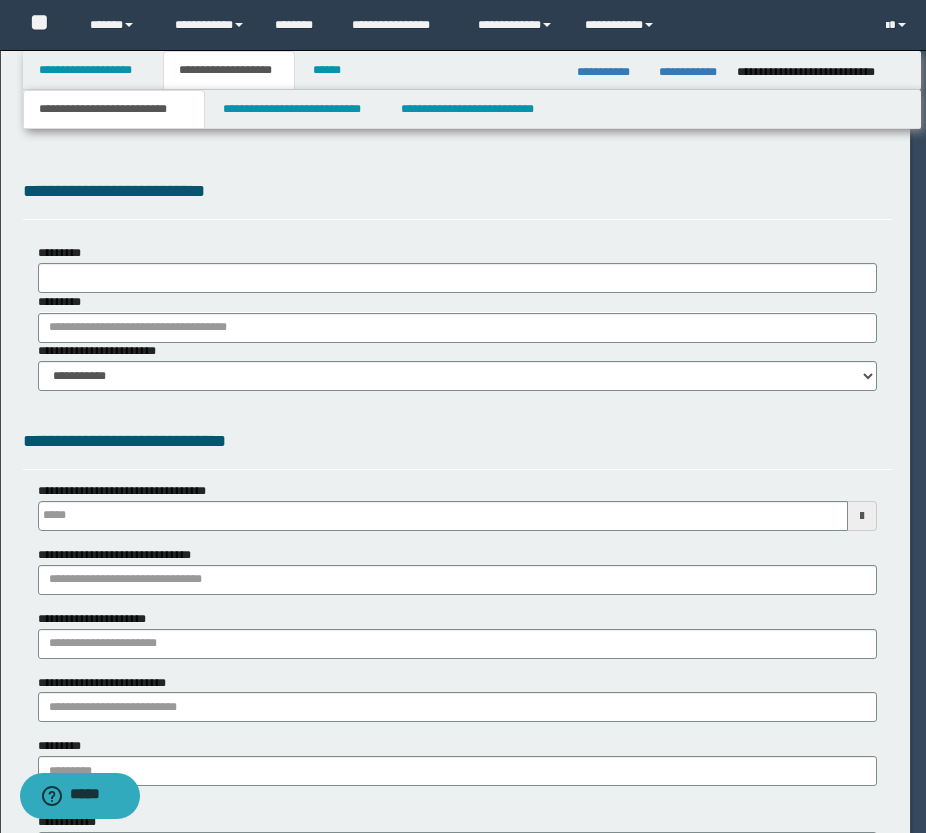 type 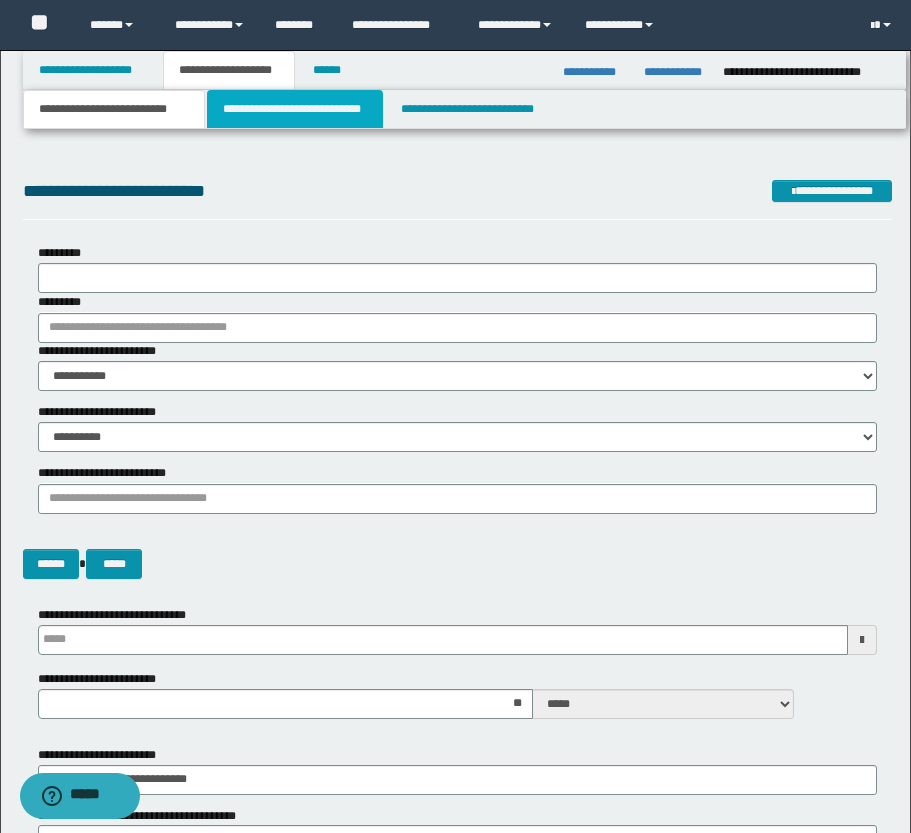 click on "**********" at bounding box center [295, 109] 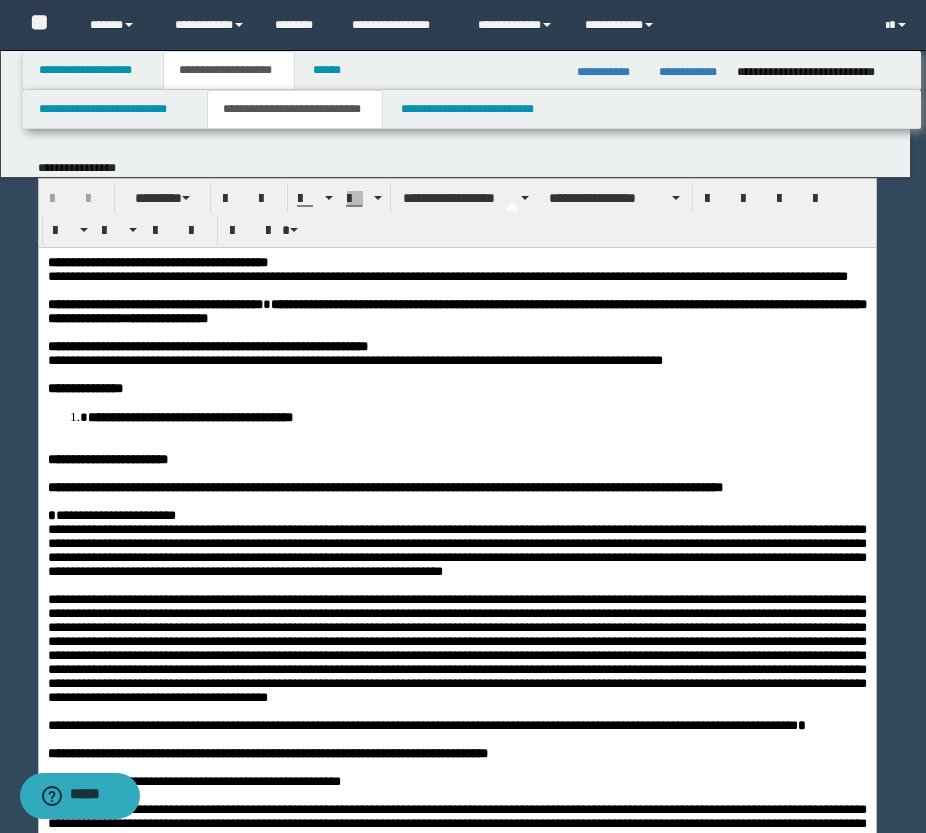 scroll, scrollTop: 0, scrollLeft: 0, axis: both 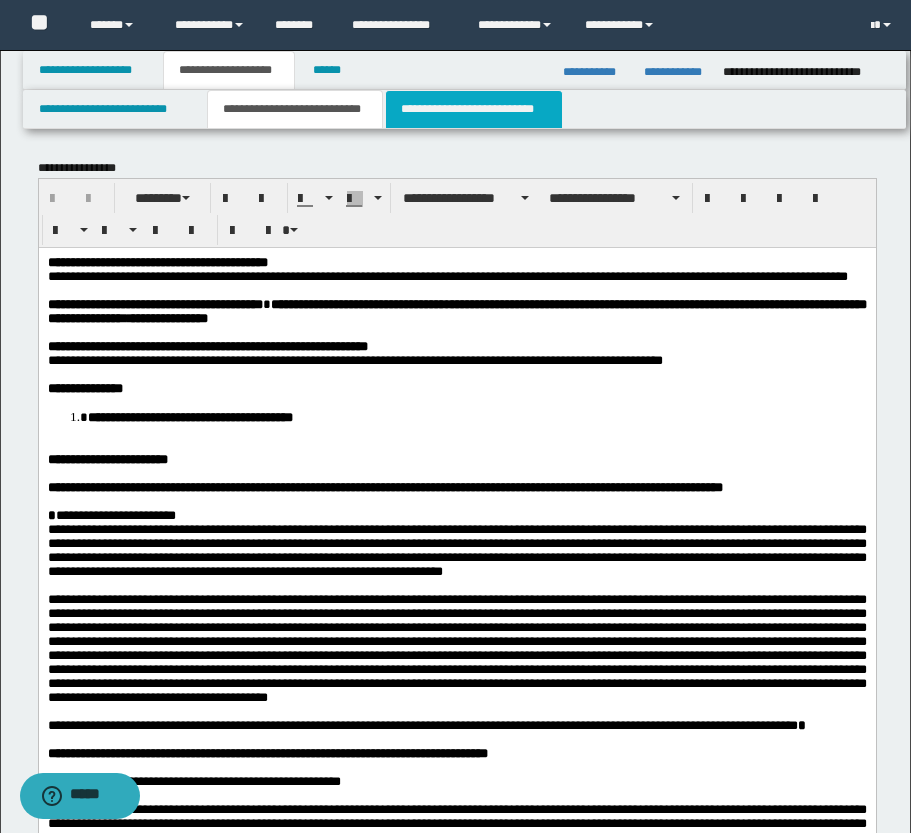 click on "**********" at bounding box center [474, 109] 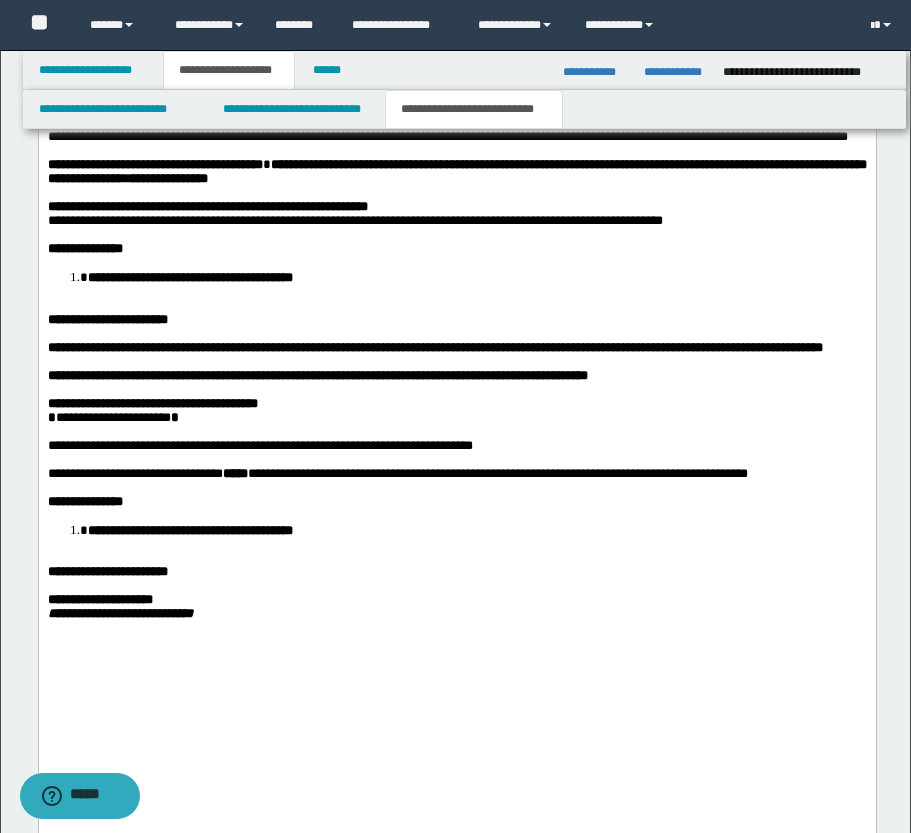 scroll, scrollTop: 1300, scrollLeft: 0, axis: vertical 